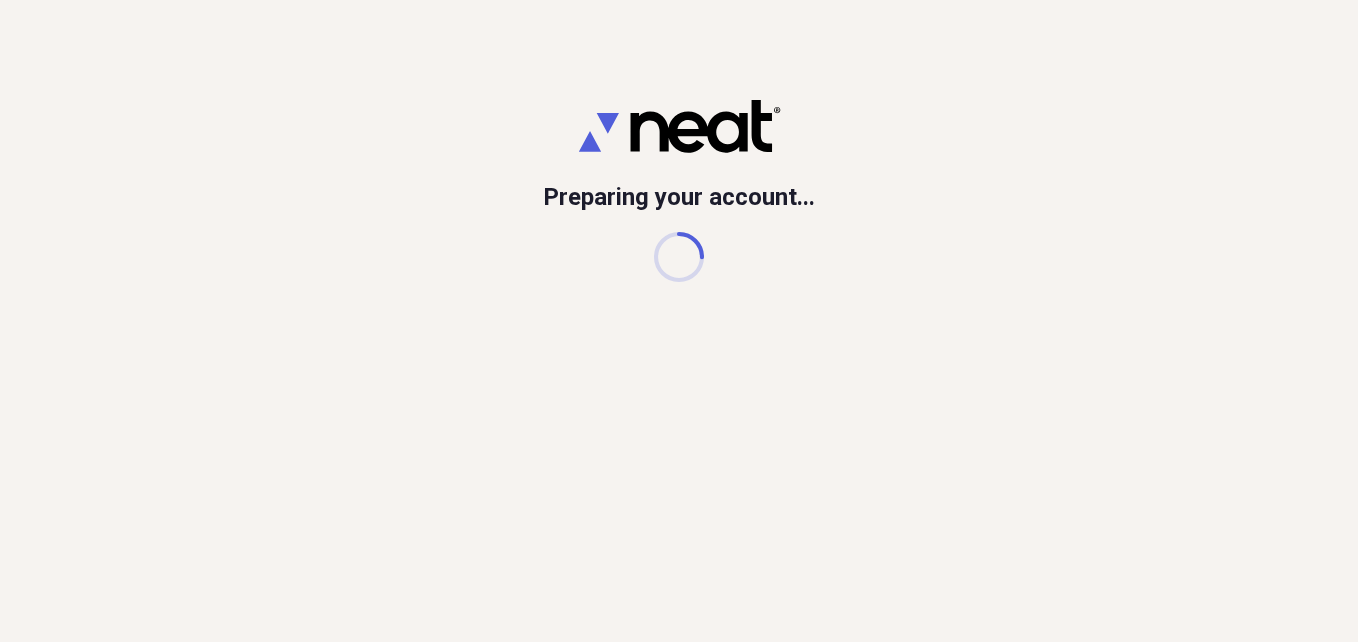 scroll, scrollTop: 0, scrollLeft: 0, axis: both 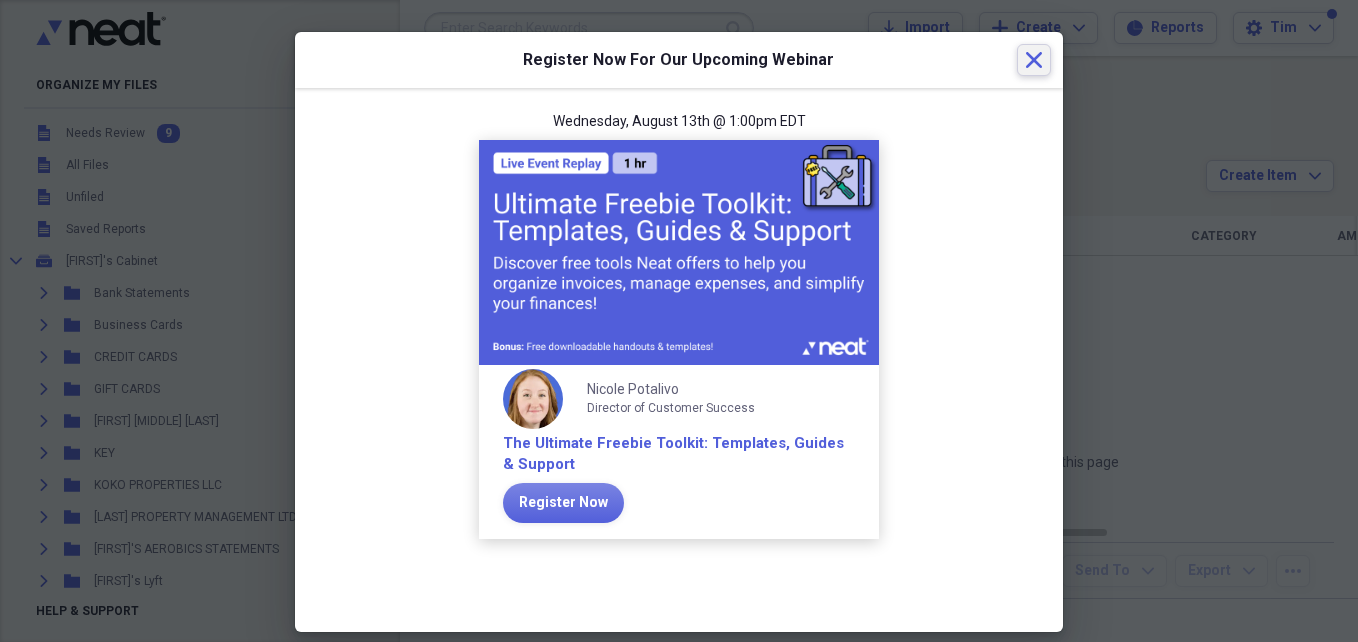 click on "Close" 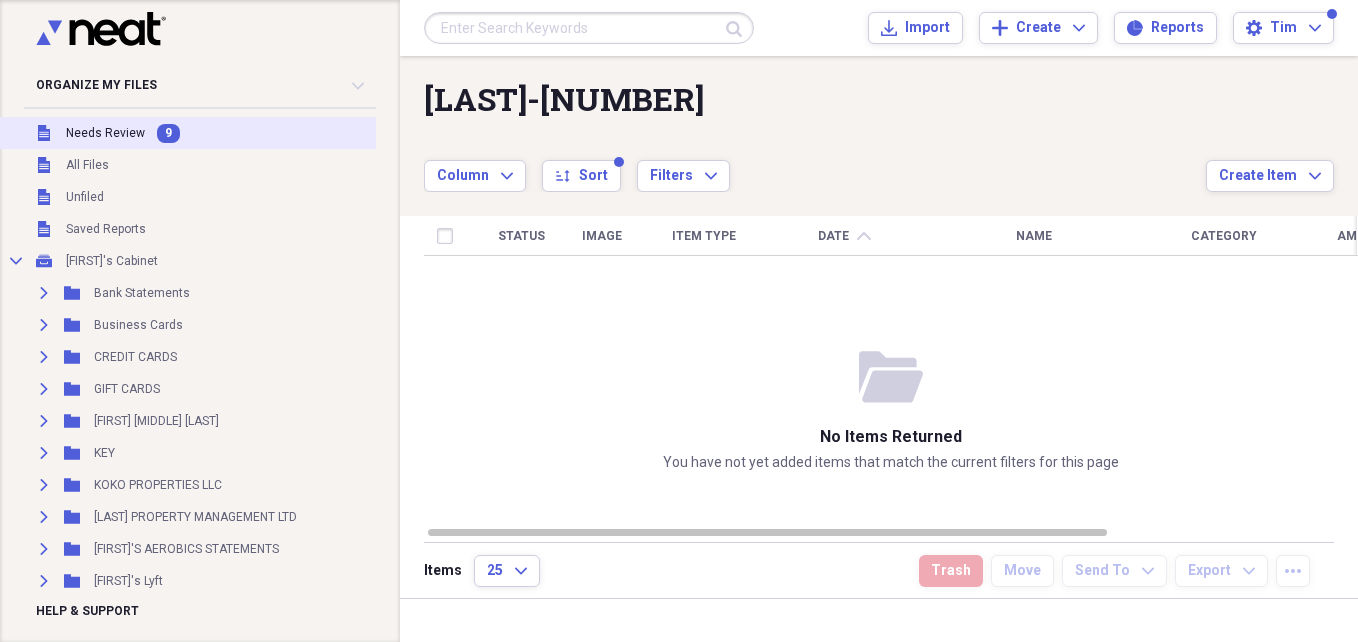 click on "Unfiled Needs Review 9" at bounding box center (194, 133) 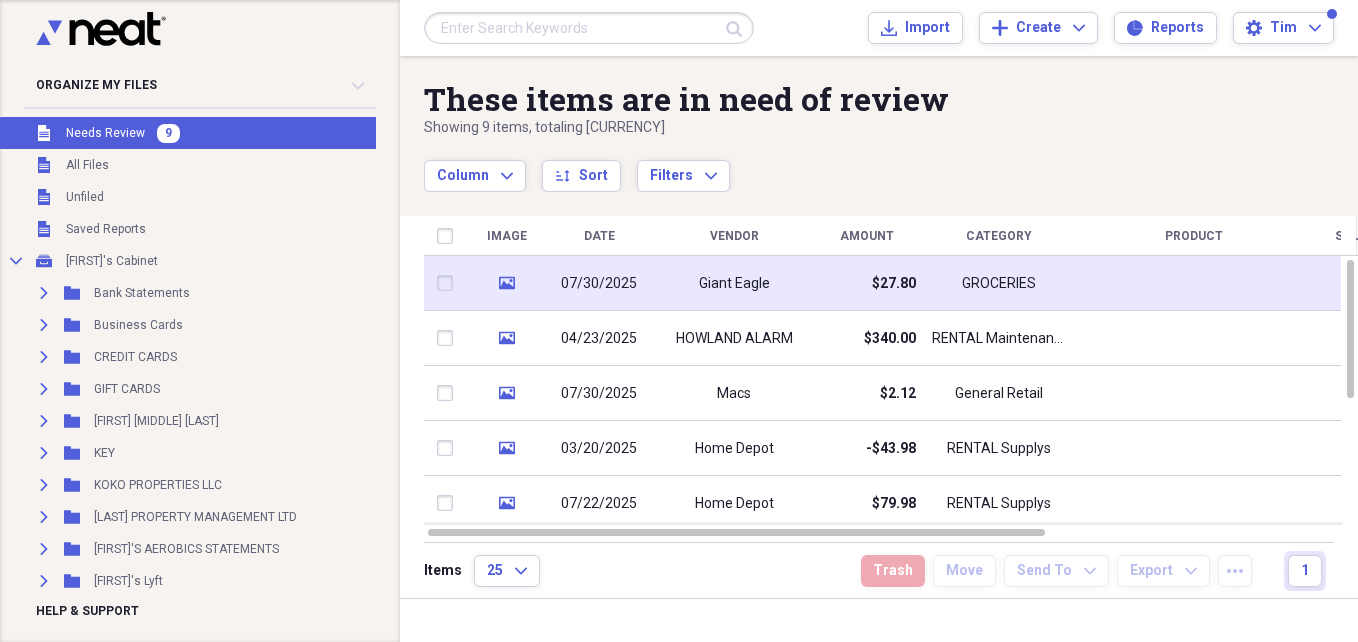 click on "07/30/2025" at bounding box center [599, 283] 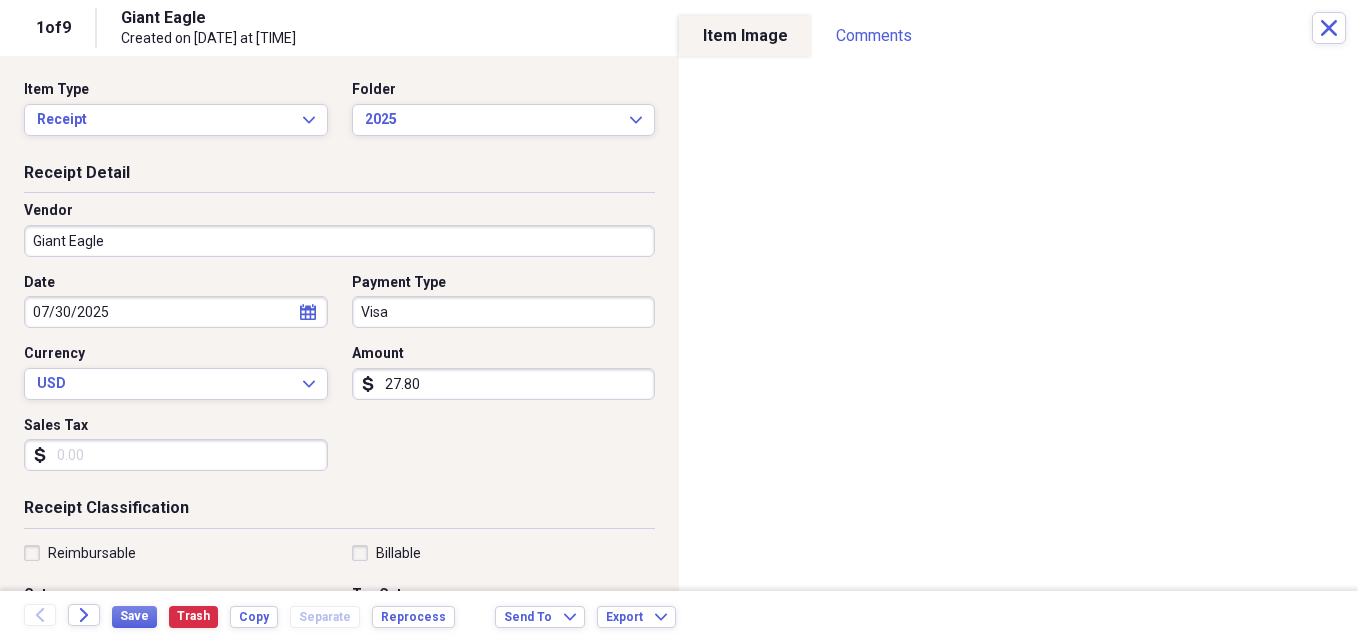 click on "27.80" at bounding box center (504, 384) 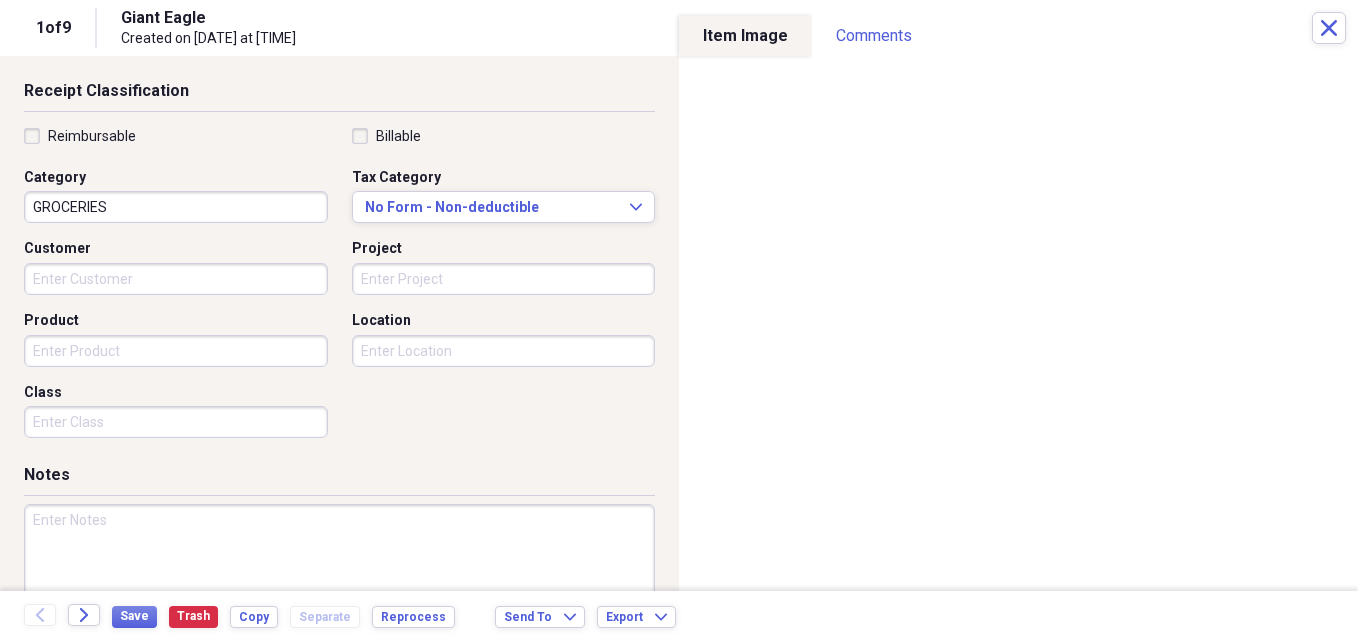 scroll, scrollTop: 486, scrollLeft: 0, axis: vertical 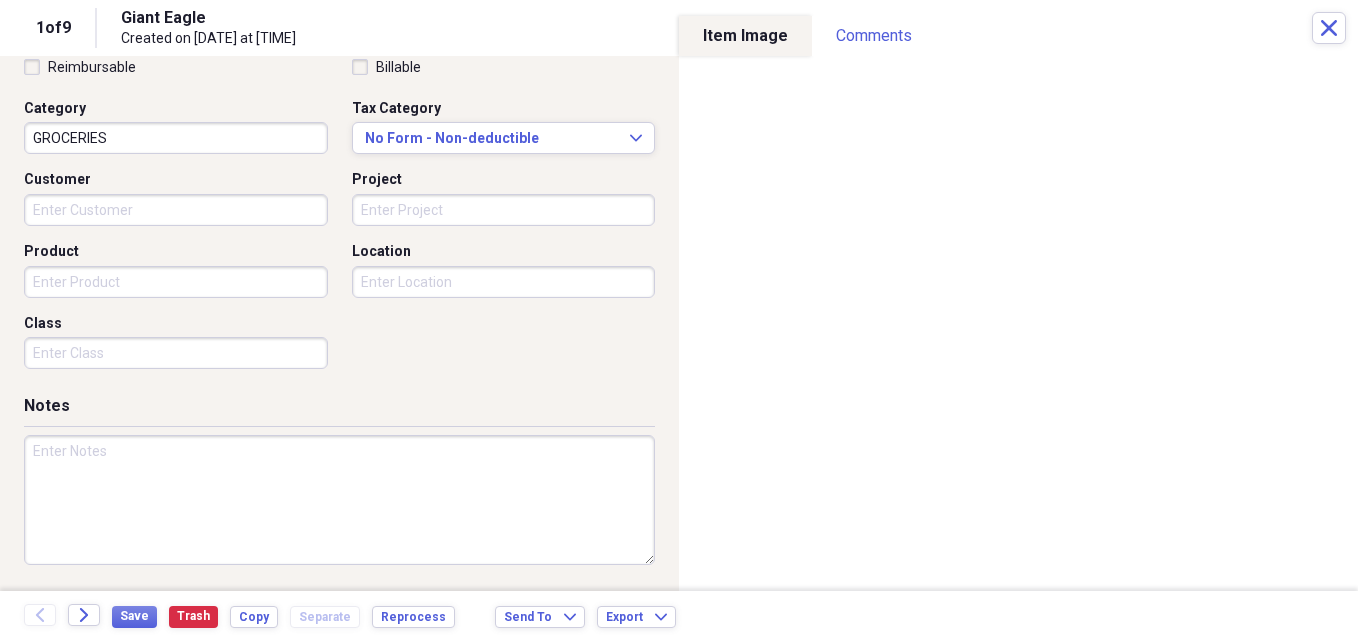 type on "26.66" 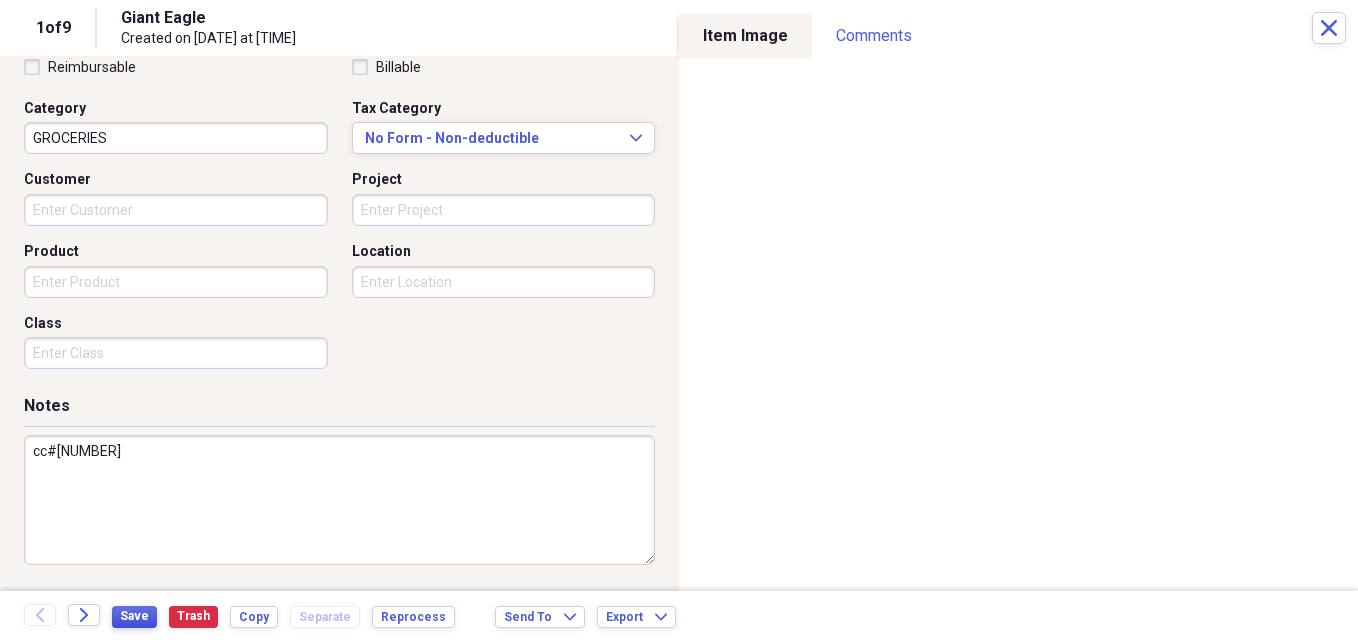 type on "cc#[NUMBER]" 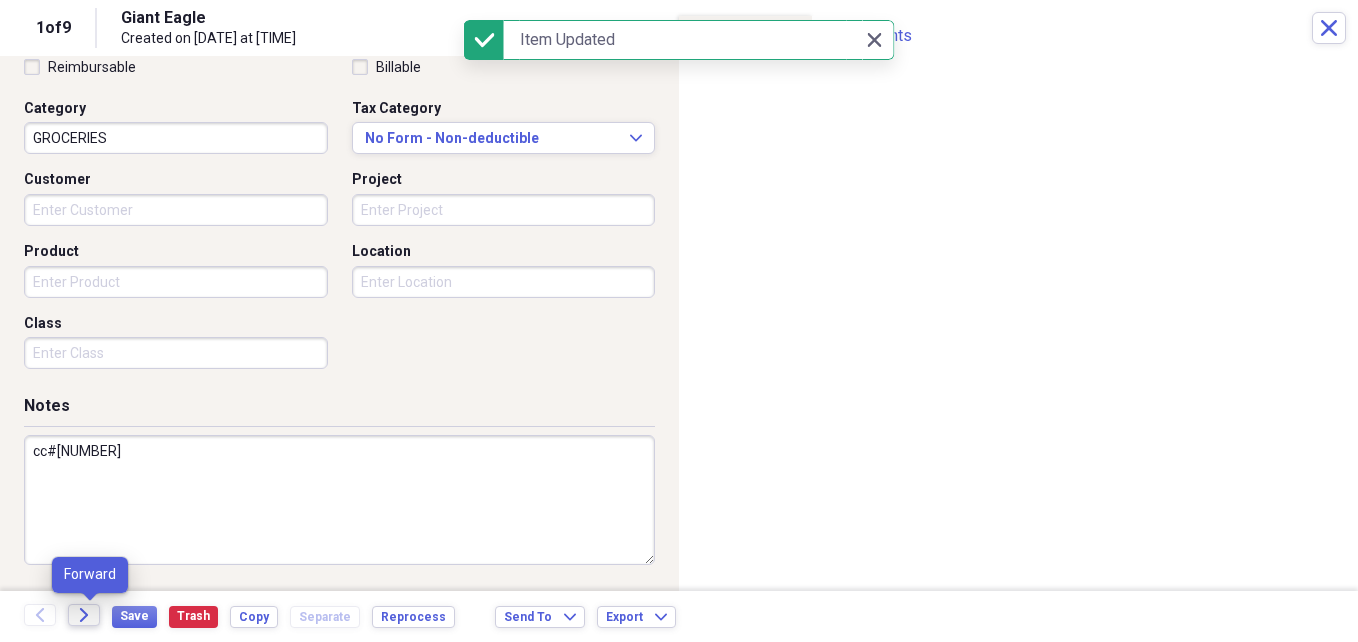 click on "Forward" 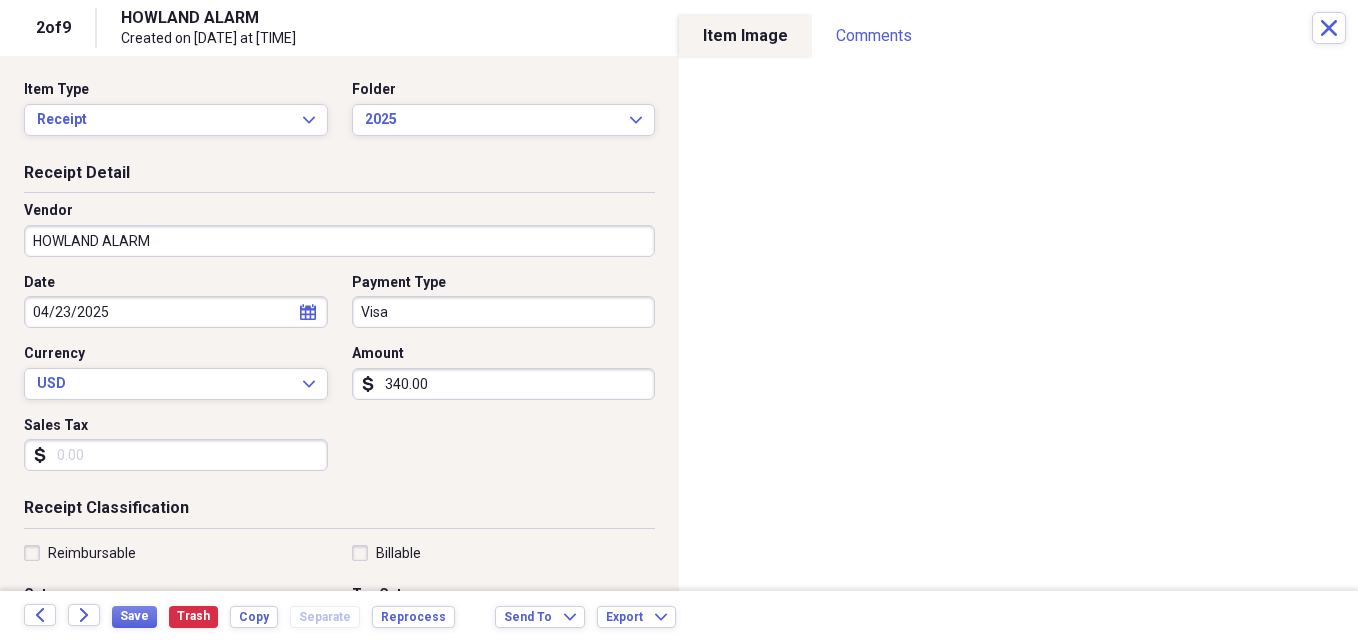 click 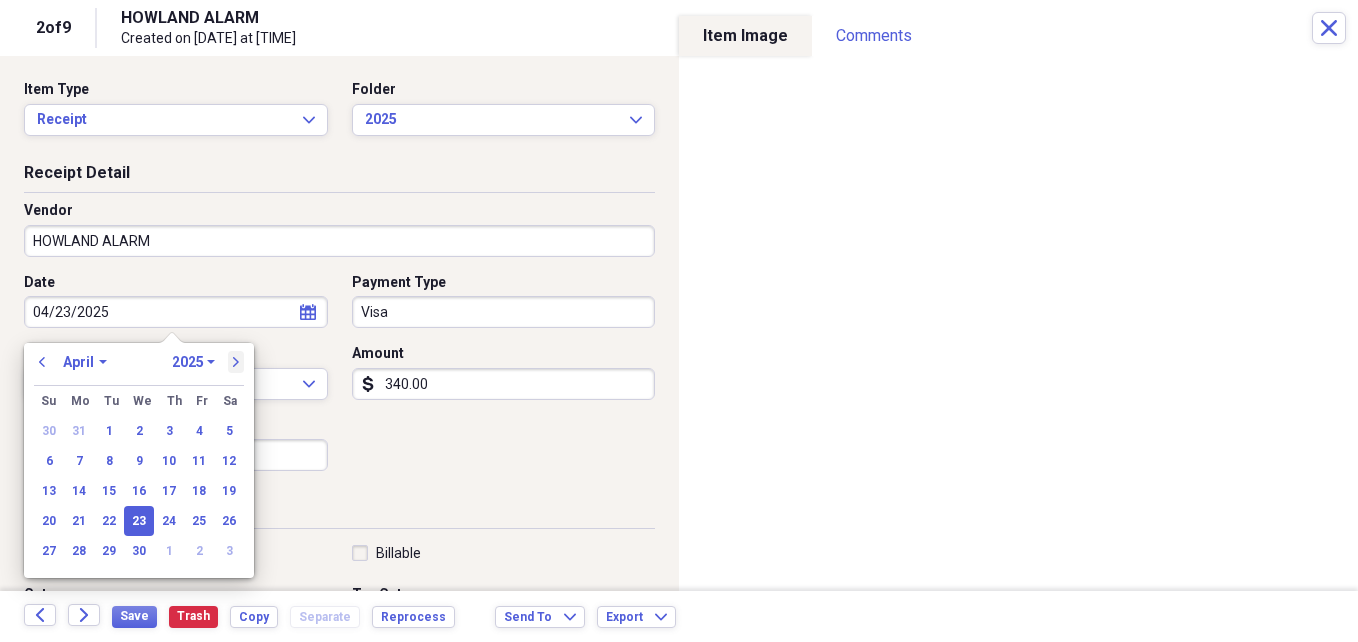 click on "next" at bounding box center (236, 362) 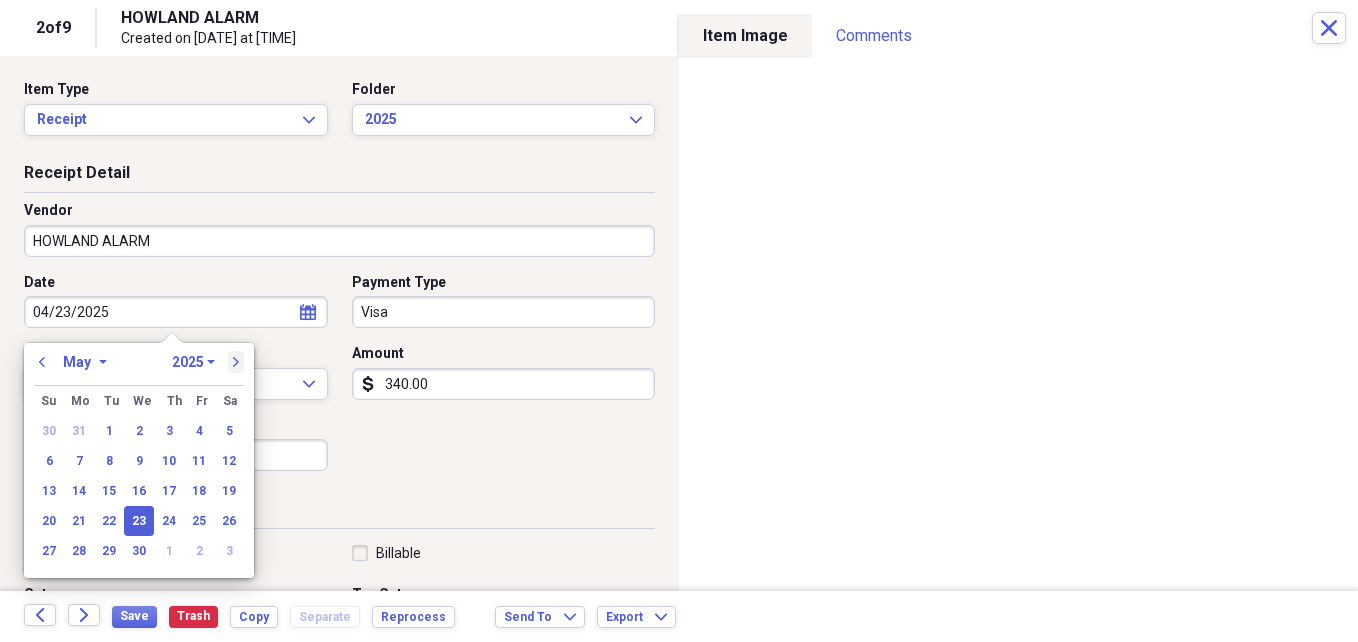 click on "next" at bounding box center [236, 362] 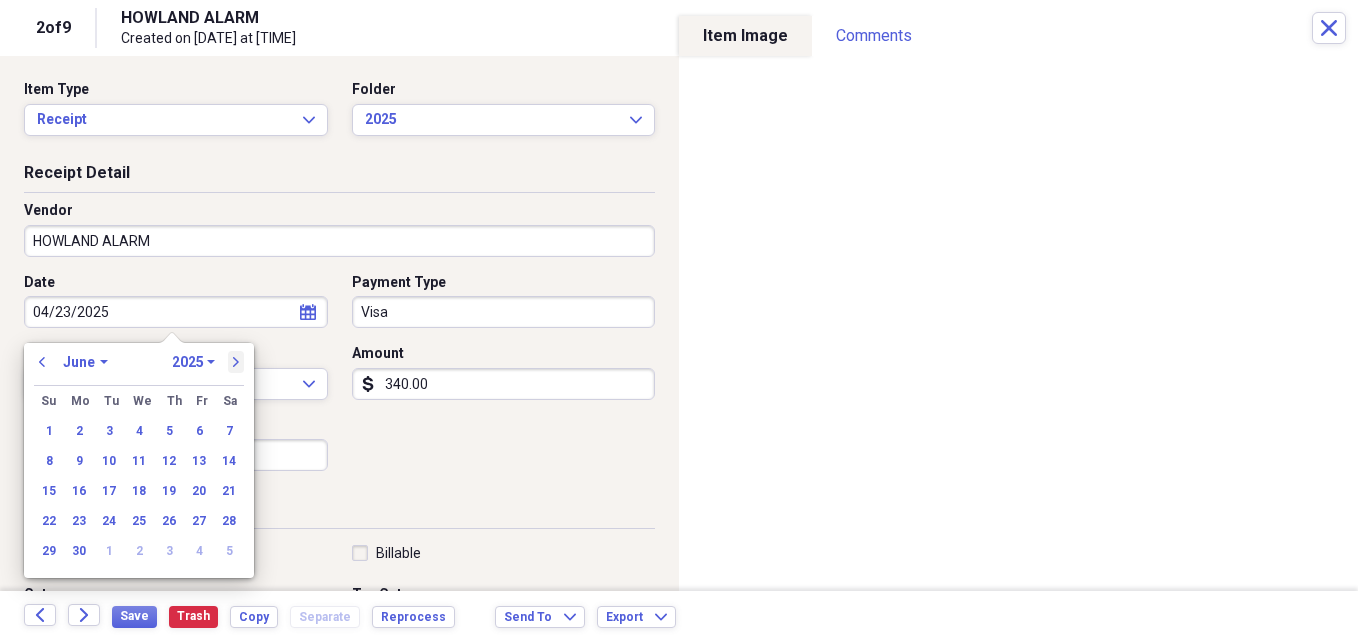 click on "next" at bounding box center [236, 362] 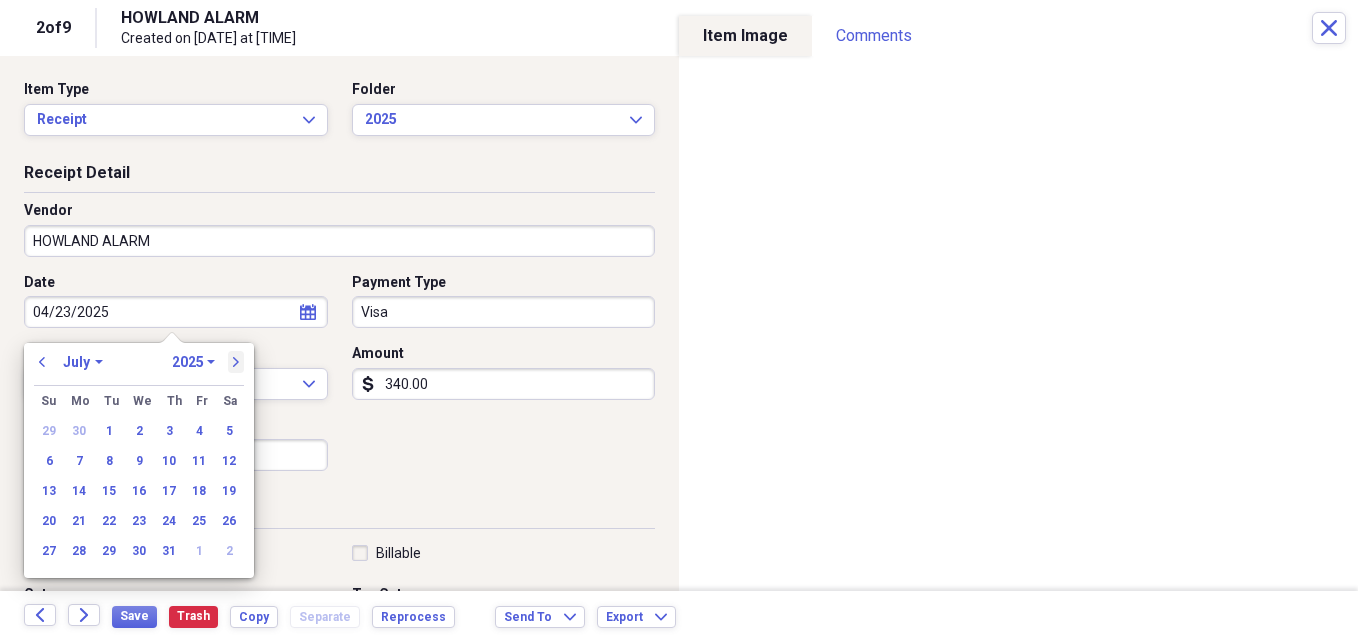click on "next" at bounding box center (236, 362) 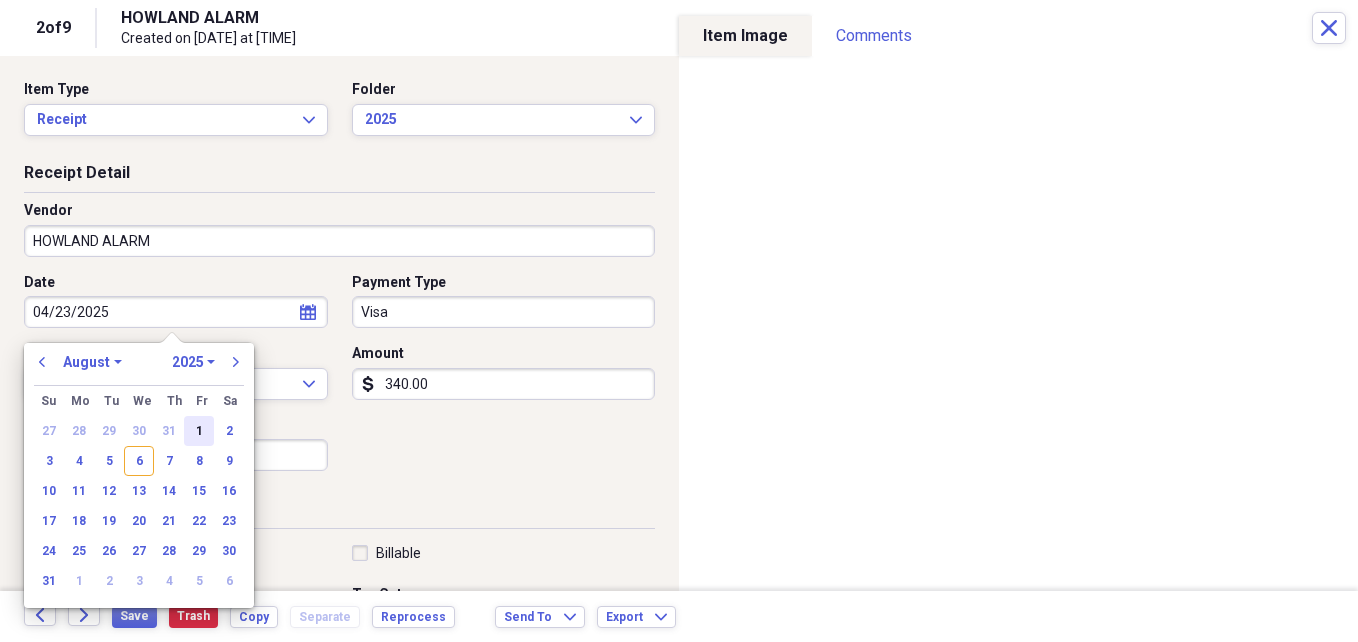 click on "1" at bounding box center [199, 431] 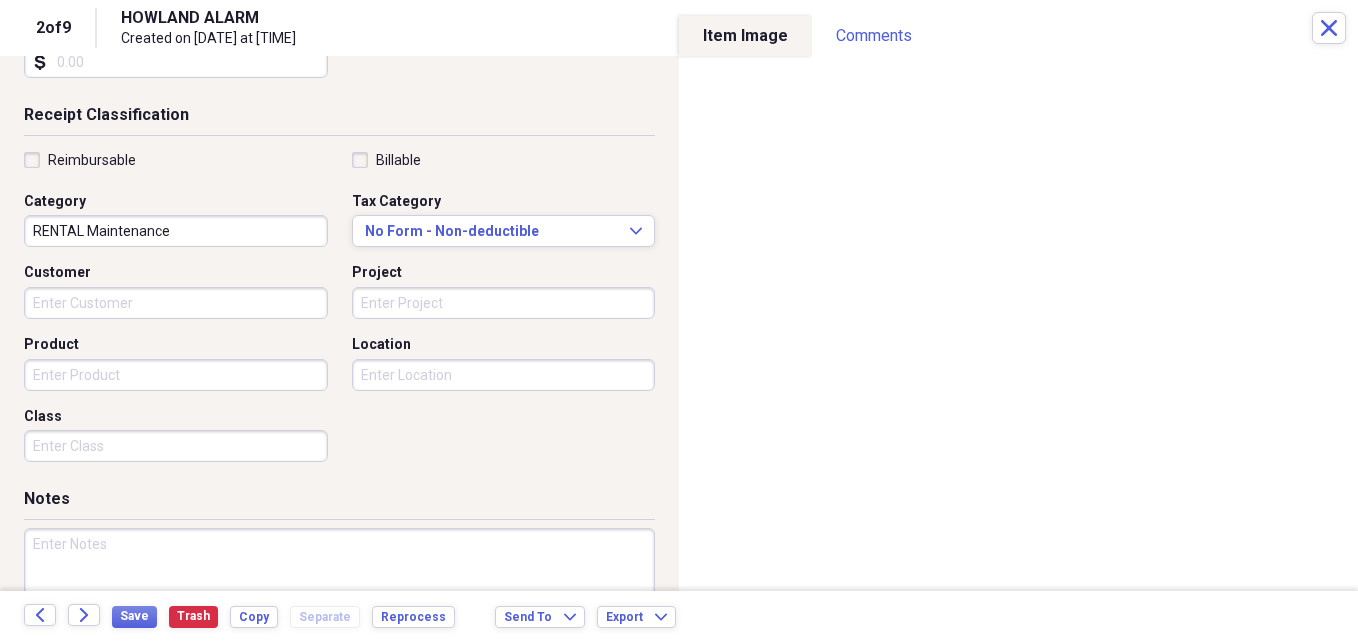 scroll, scrollTop: 400, scrollLeft: 0, axis: vertical 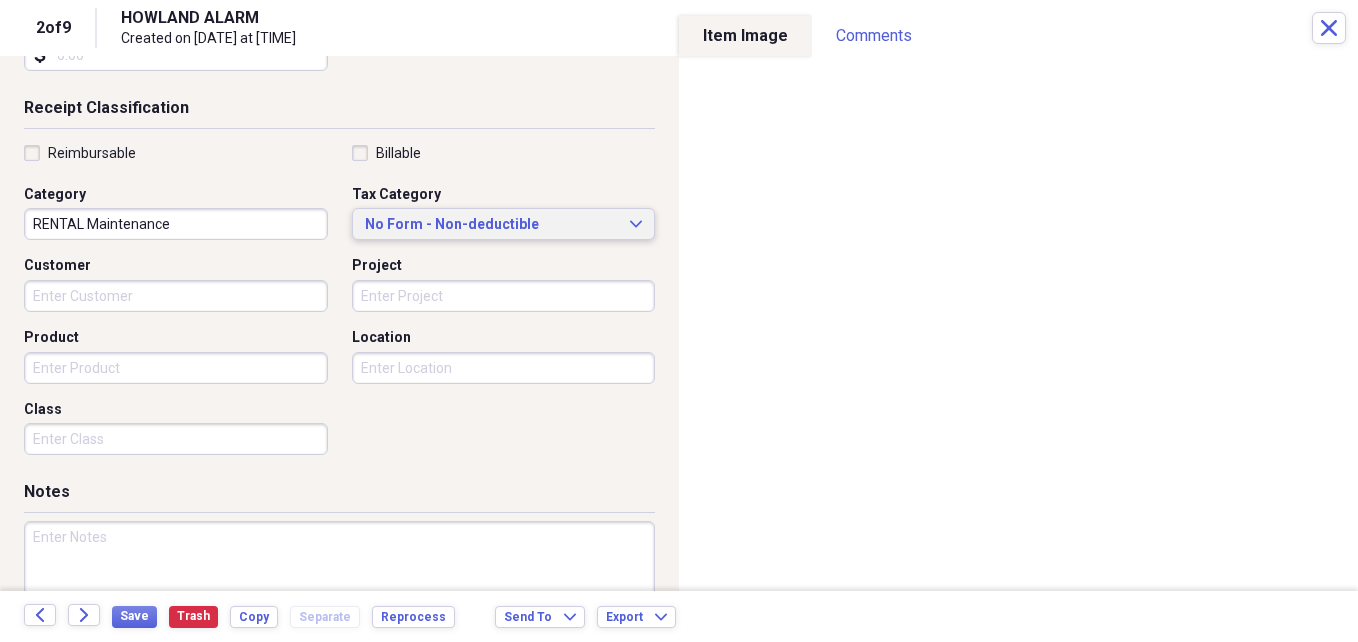 click on "Expand" 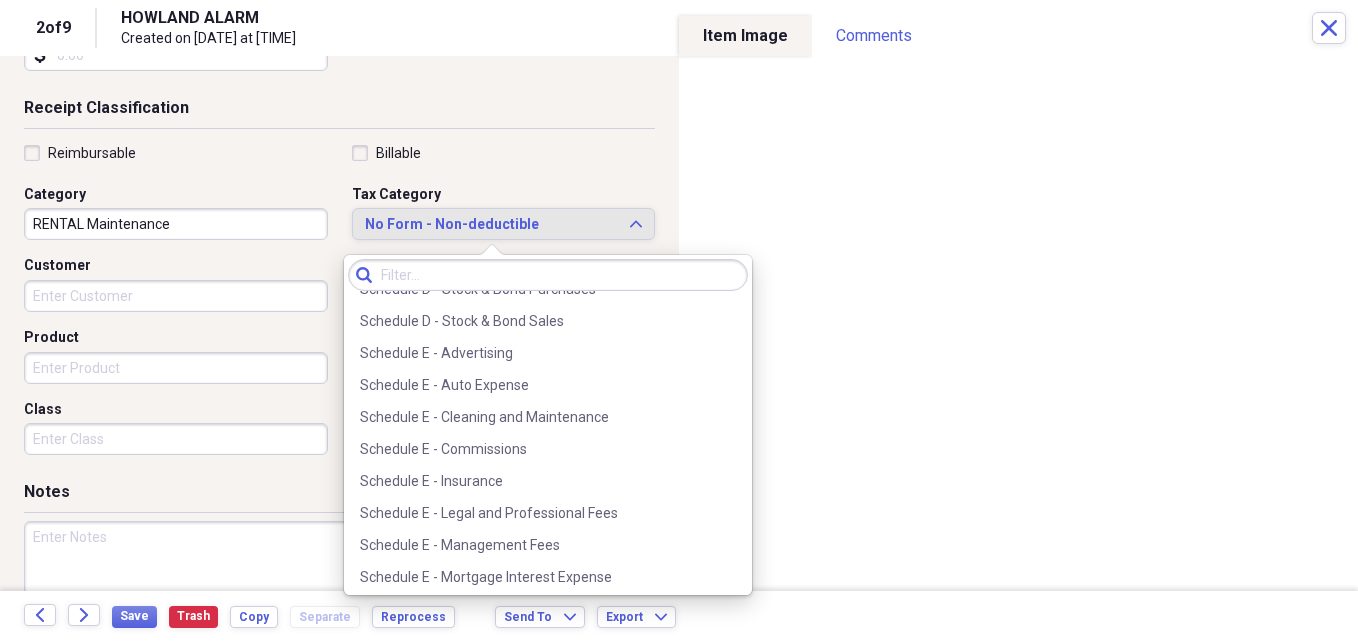 scroll, scrollTop: 4621, scrollLeft: 0, axis: vertical 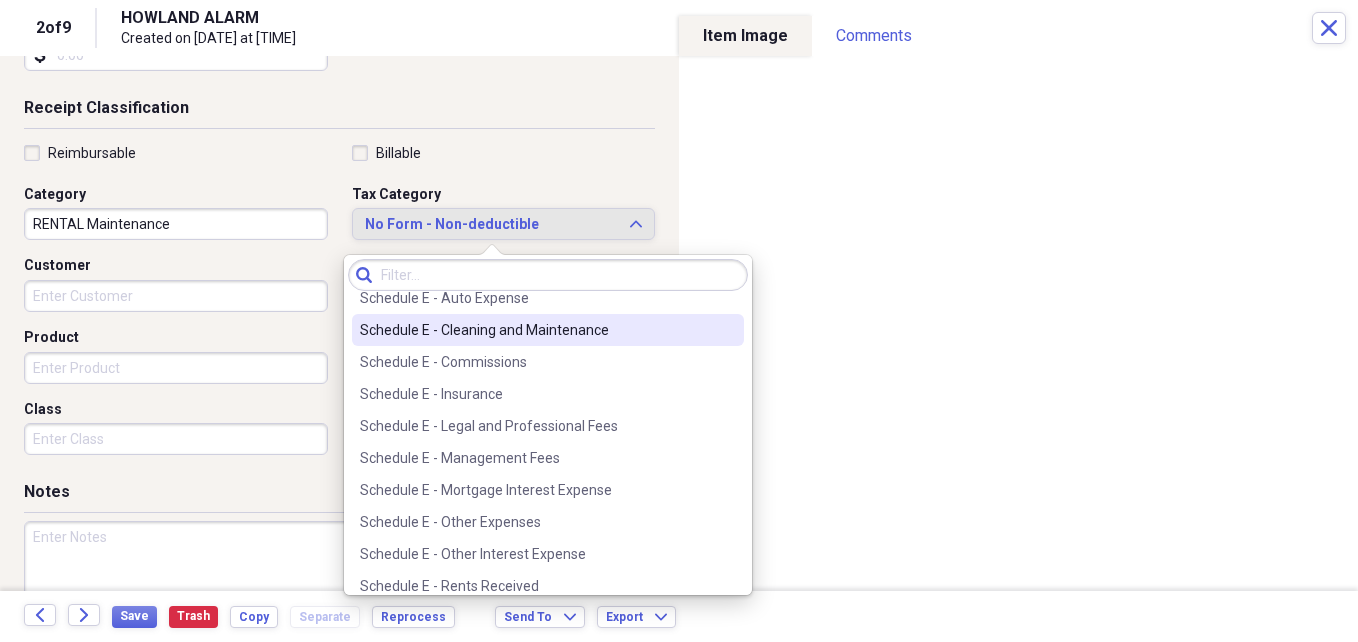 click on "Schedule E - Cleaning and Maintenance" at bounding box center [536, 330] 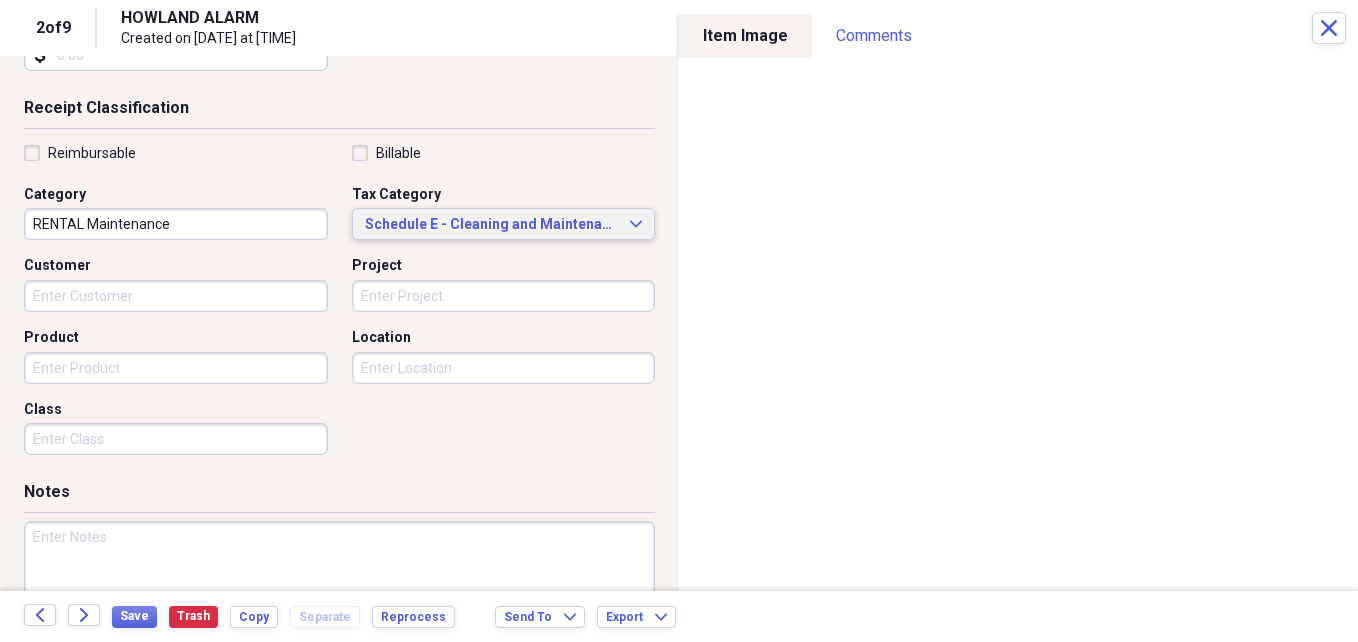 scroll, scrollTop: 486, scrollLeft: 0, axis: vertical 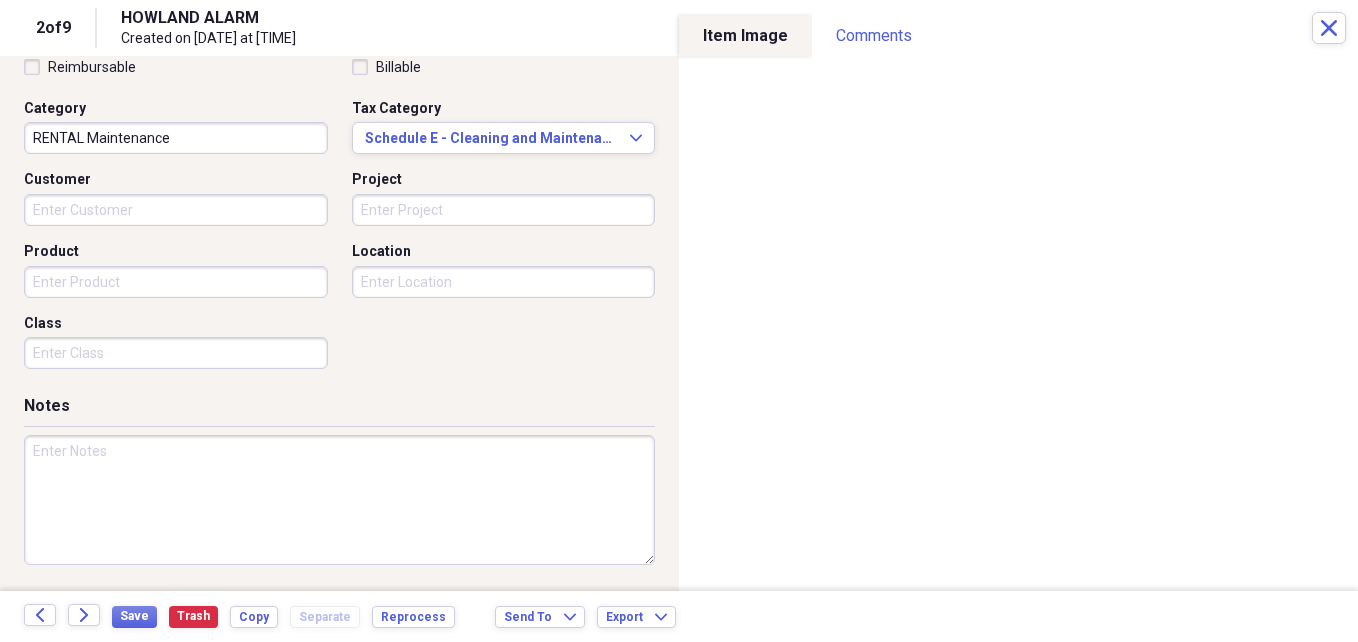 drag, startPoint x: 90, startPoint y: 452, endPoint x: 134, endPoint y: 445, distance: 44.553337 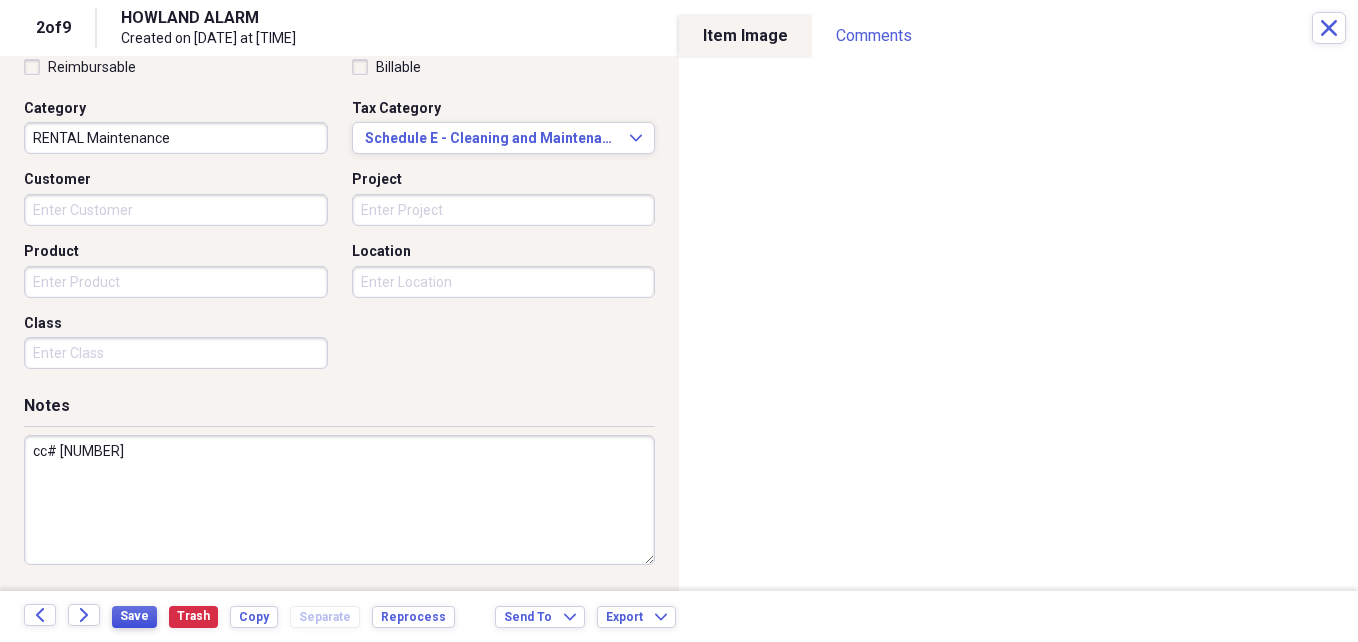 type on "cc# [NUMBER]" 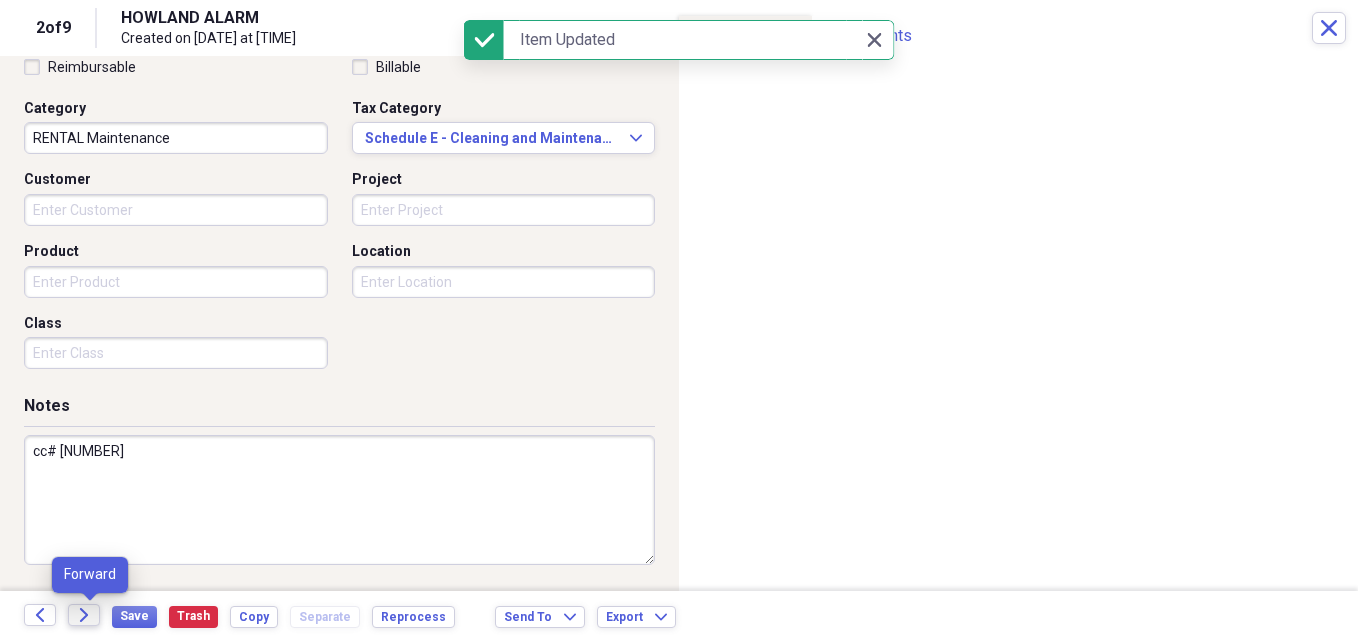 click on "Forward" at bounding box center (84, 615) 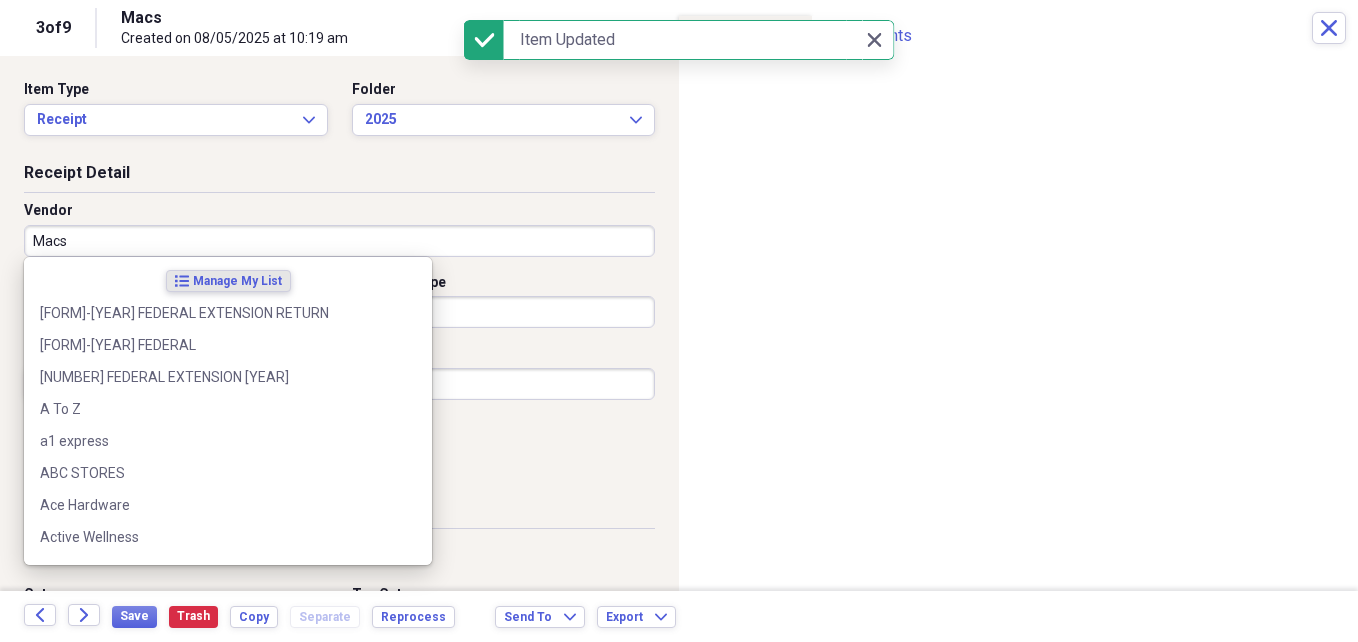 click on "Macs" at bounding box center (339, 241) 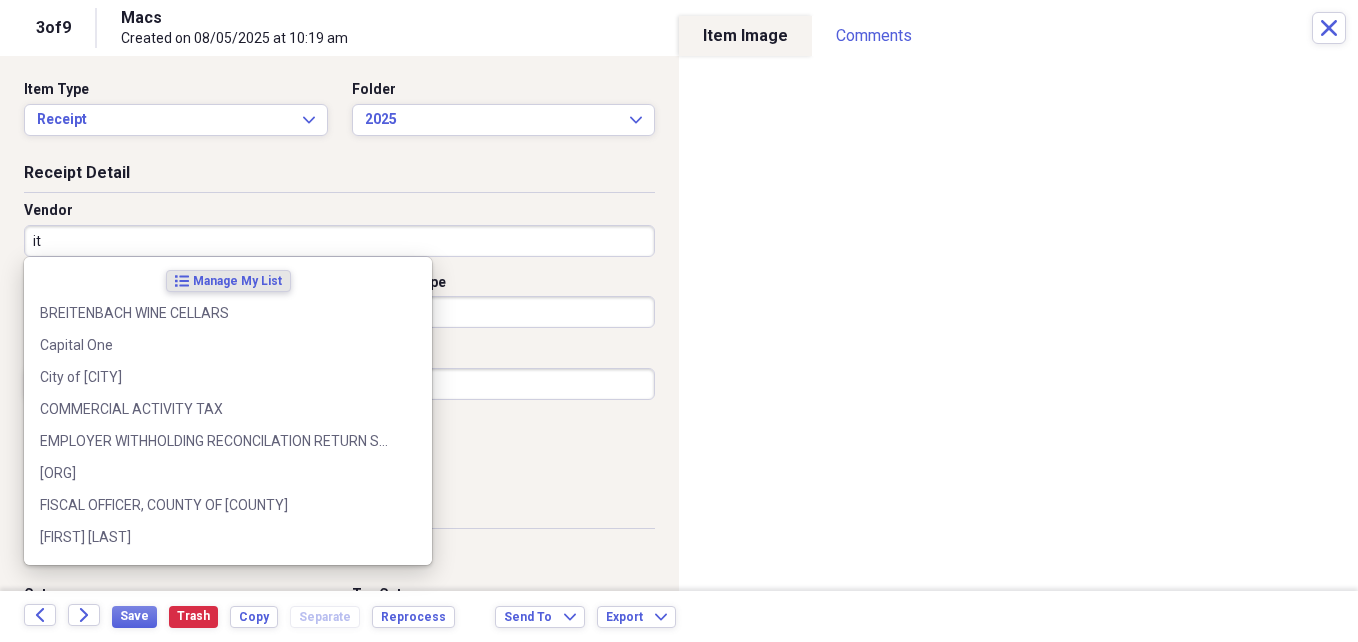 type on "i" 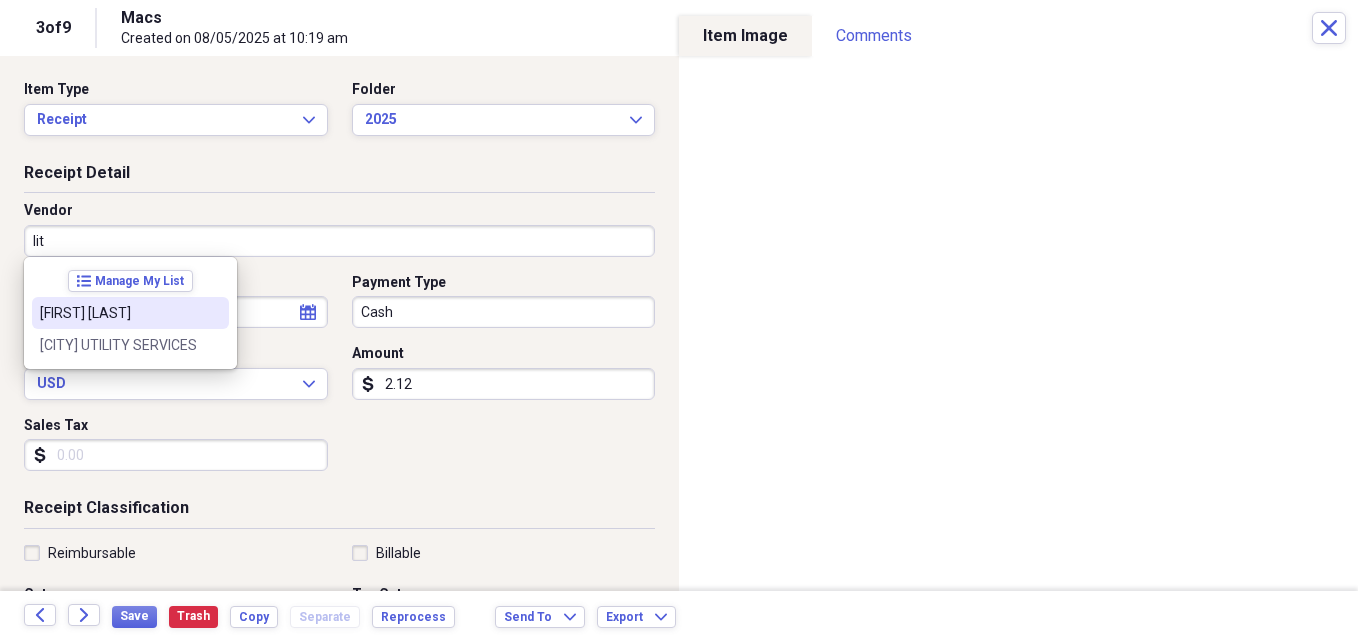 click on "[FIRST] [LAST]" at bounding box center (118, 313) 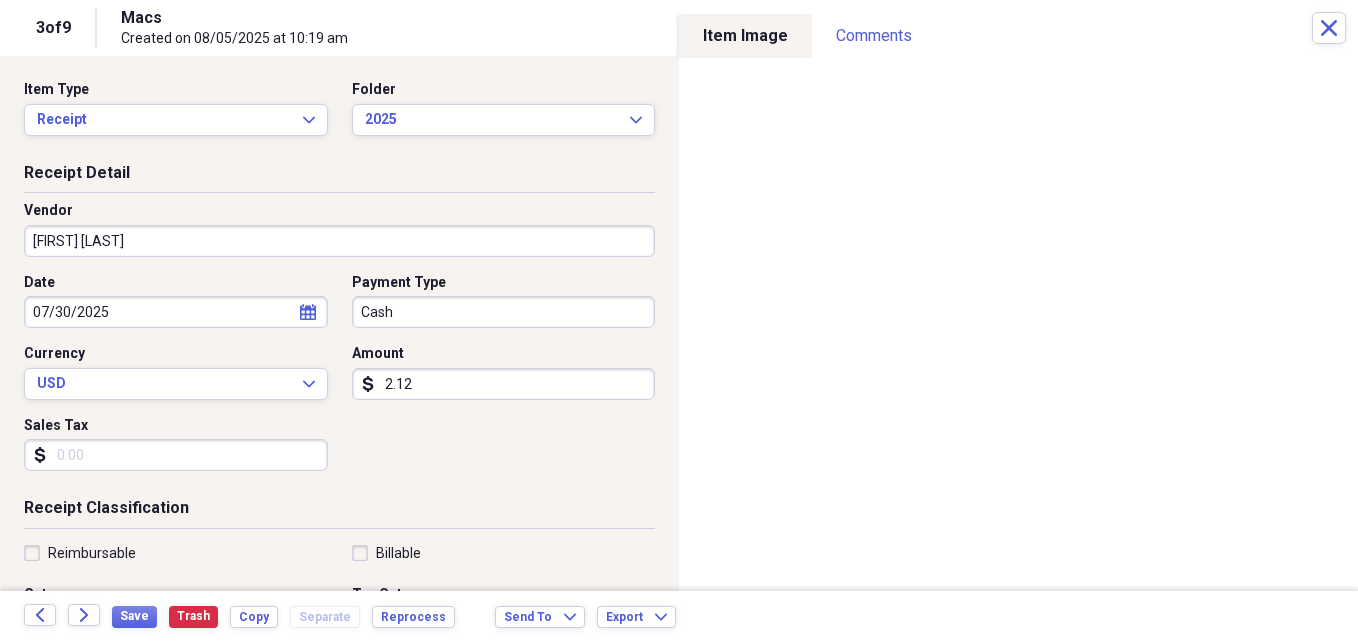 scroll, scrollTop: 300, scrollLeft: 0, axis: vertical 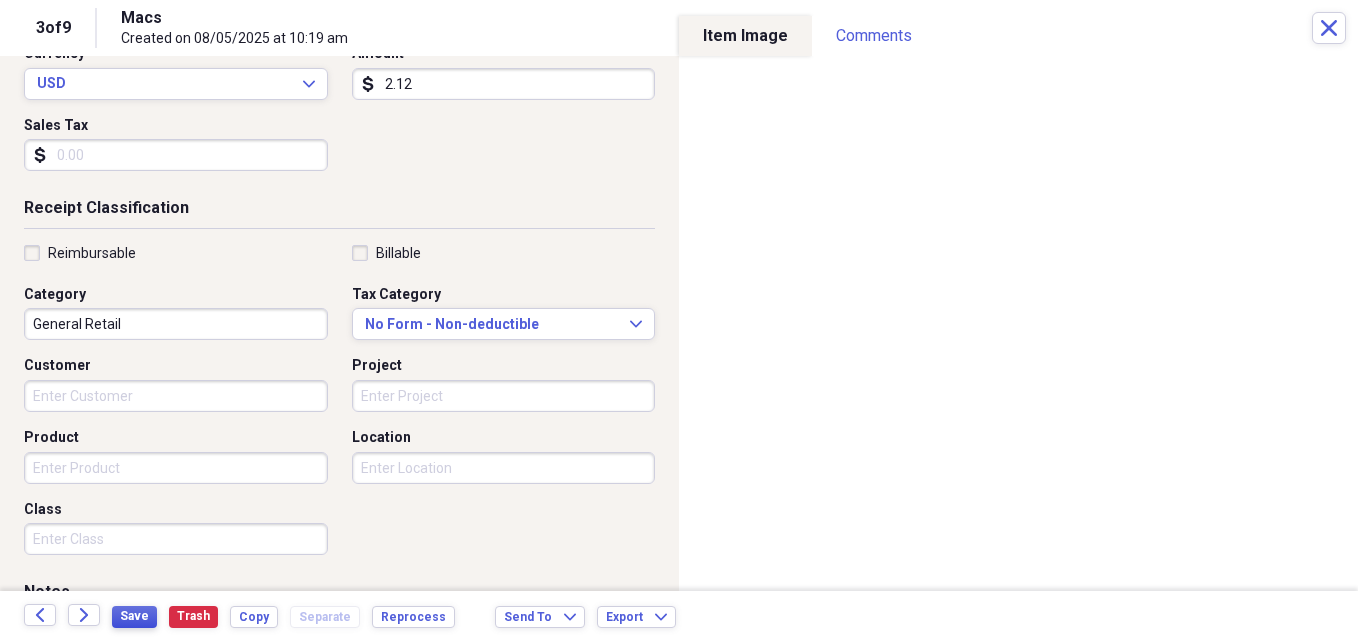 click on "Save" at bounding box center [134, 616] 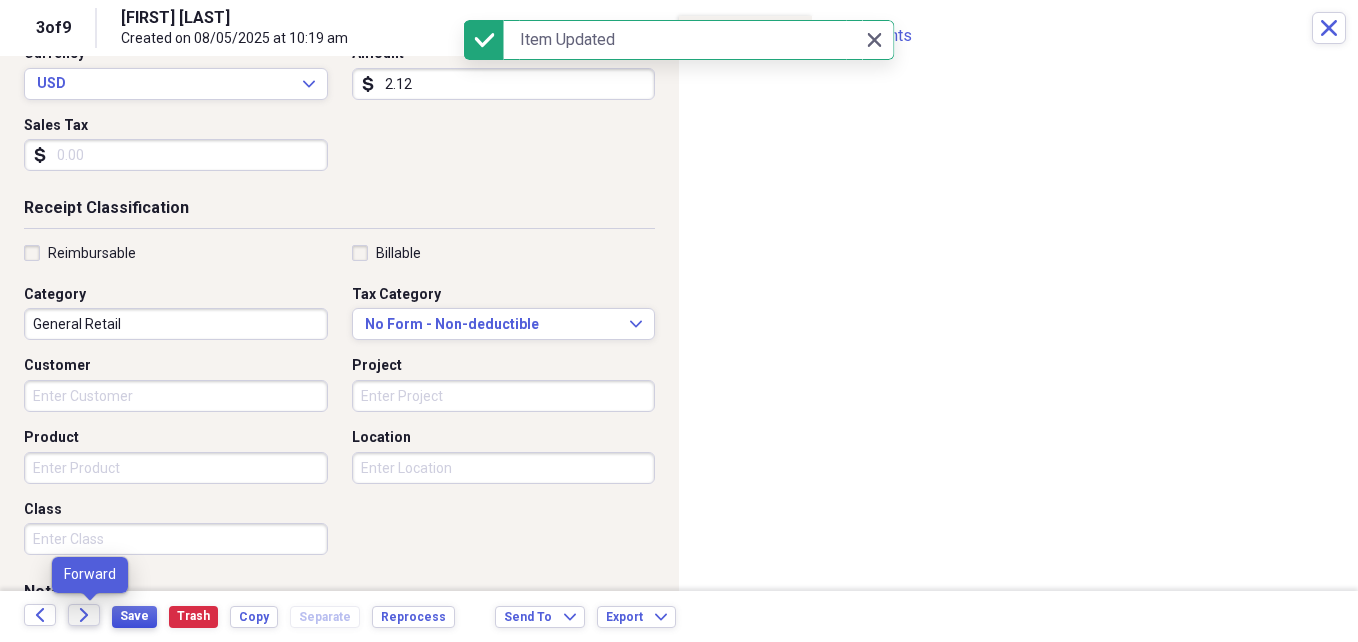 click on "Forward" 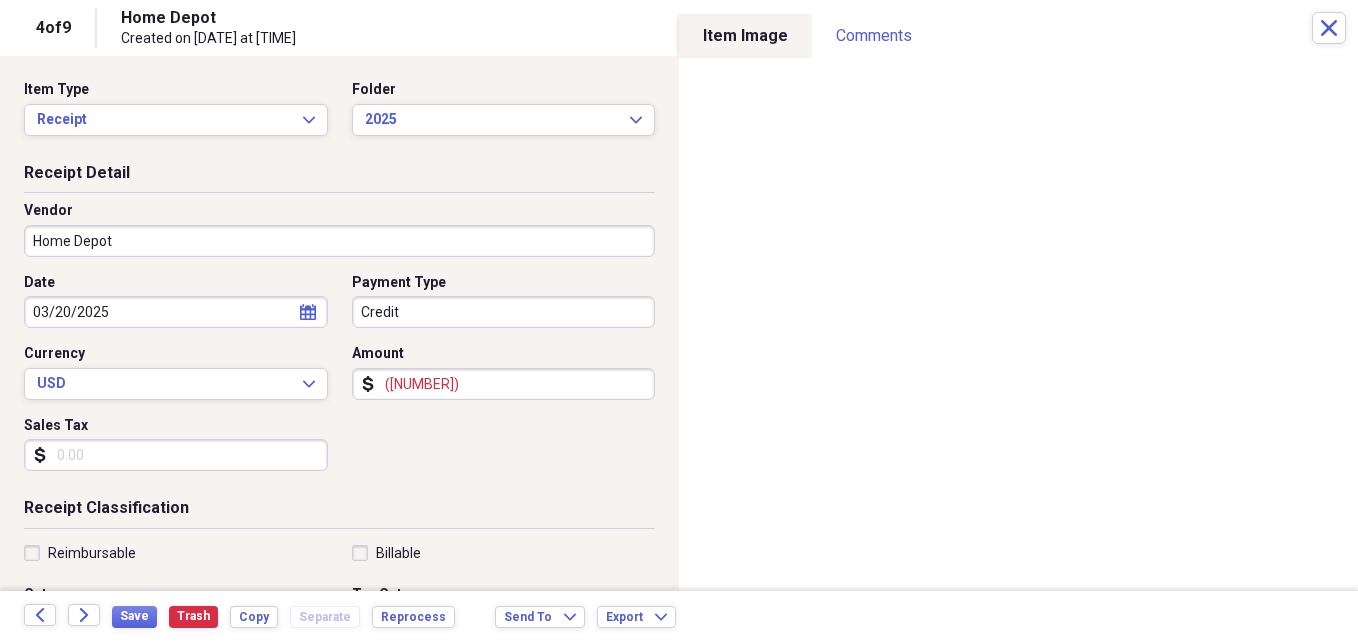 click 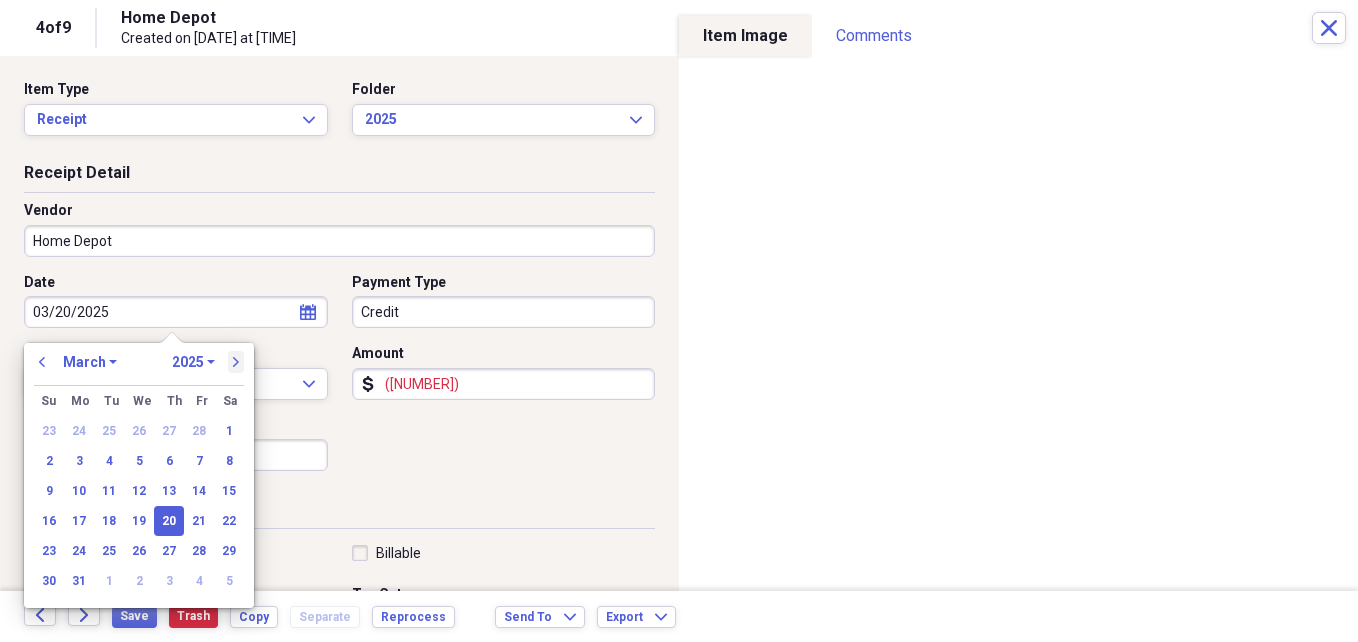 click on "next" at bounding box center (236, 362) 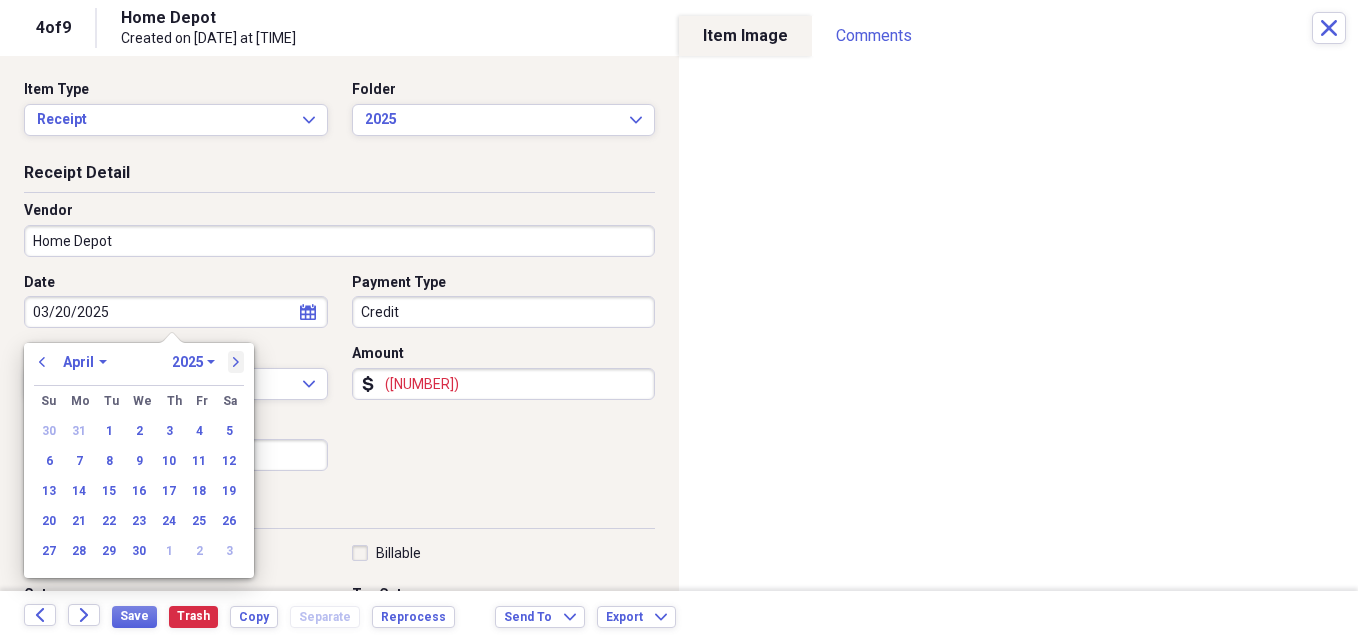 click on "next" at bounding box center (236, 362) 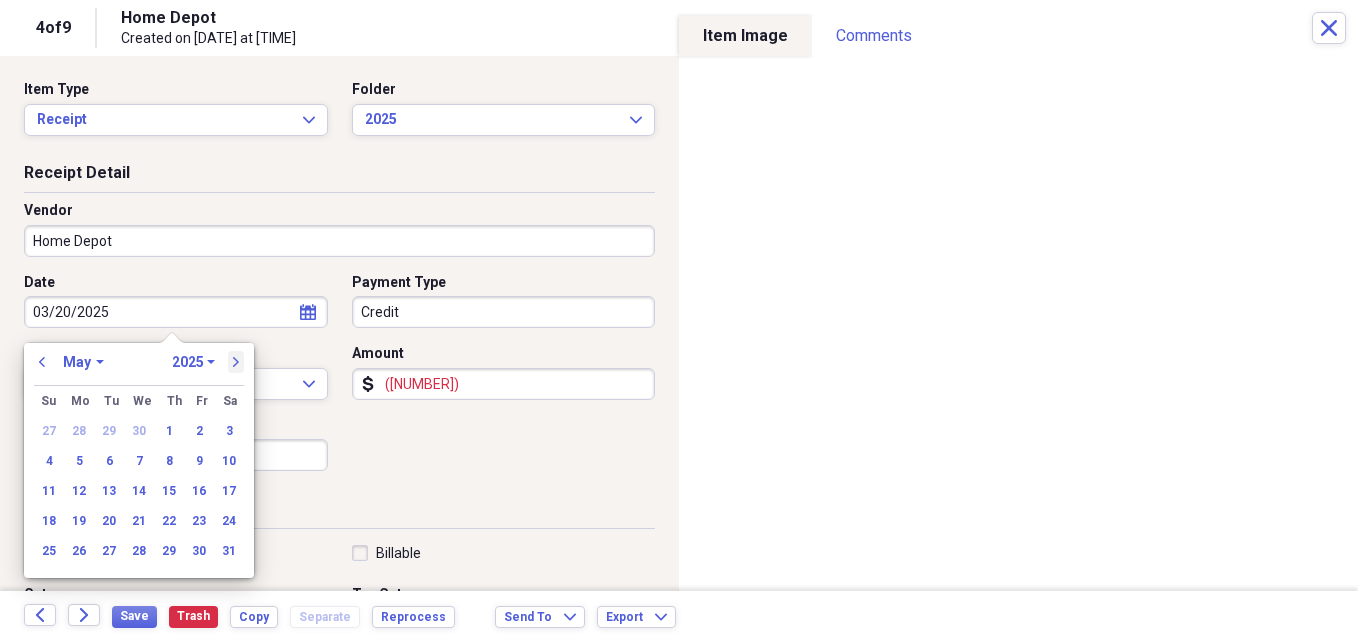 click on "next" at bounding box center [236, 362] 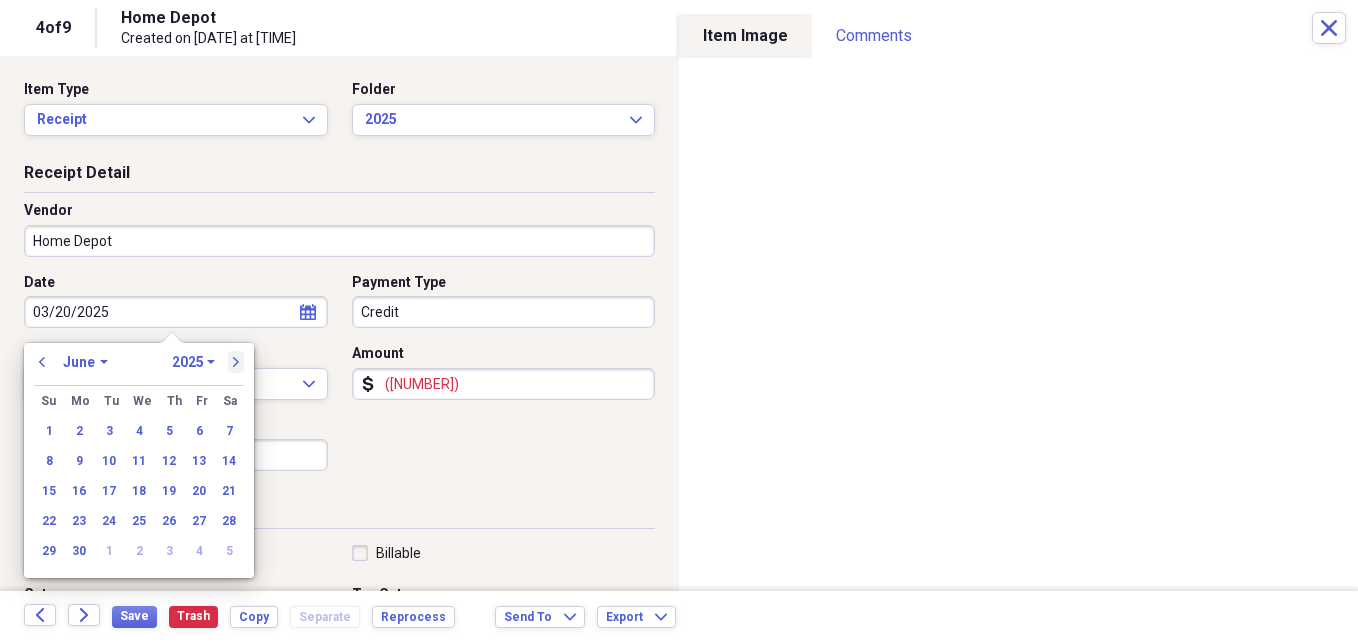 click on "next" at bounding box center (236, 362) 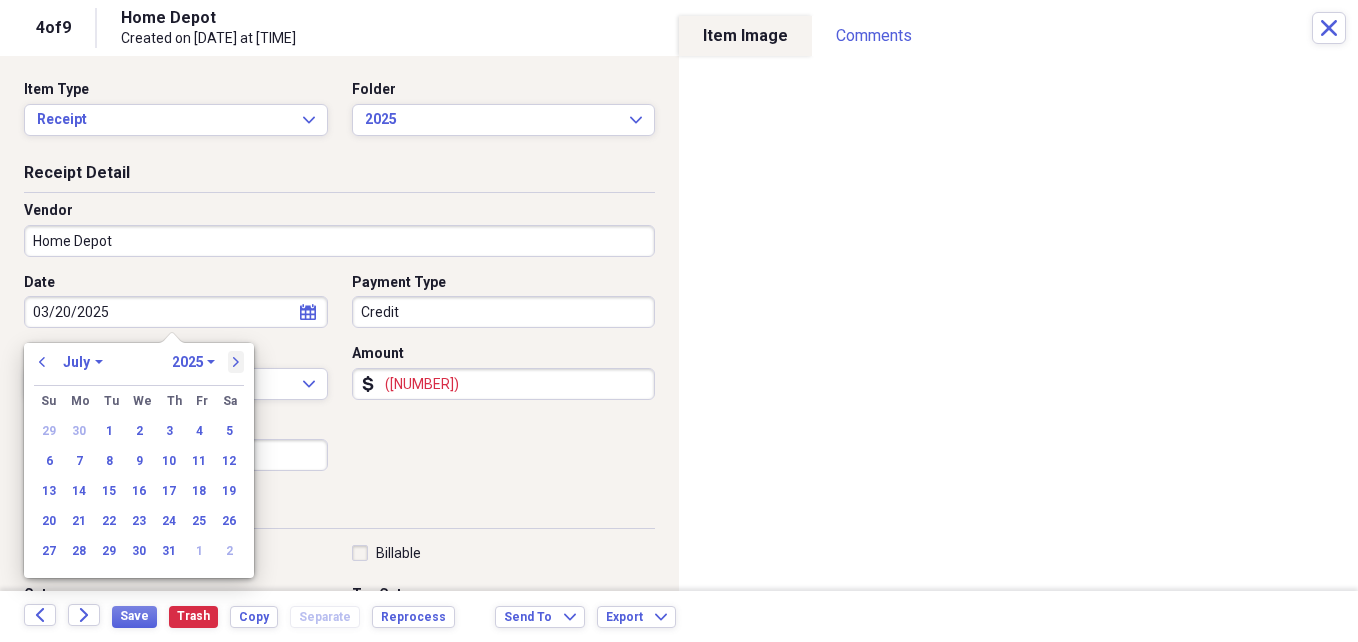 click on "next" at bounding box center (236, 362) 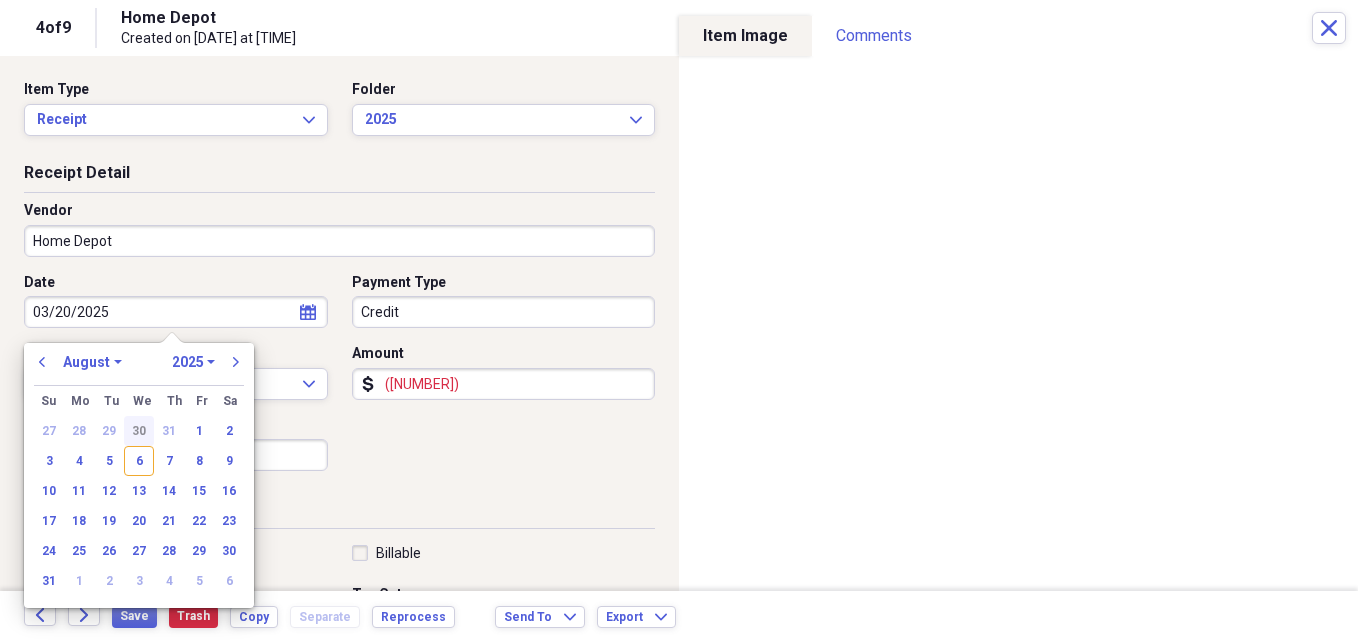 click on "30" at bounding box center [139, 431] 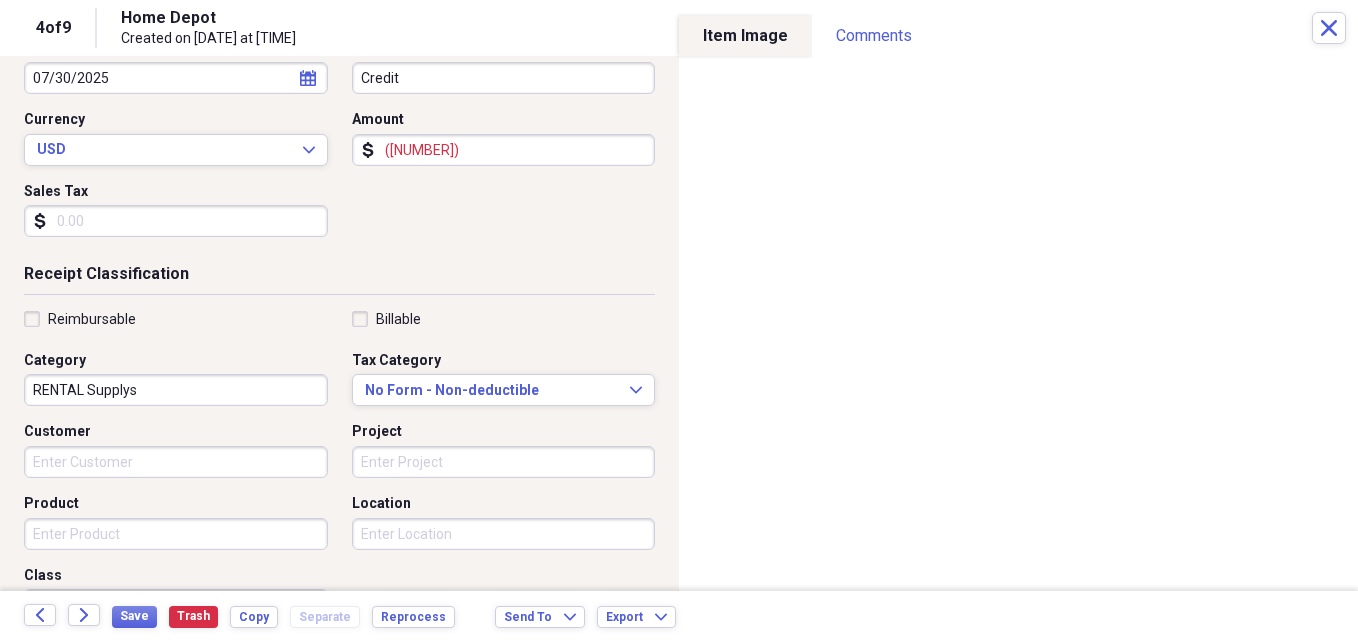 scroll, scrollTop: 300, scrollLeft: 0, axis: vertical 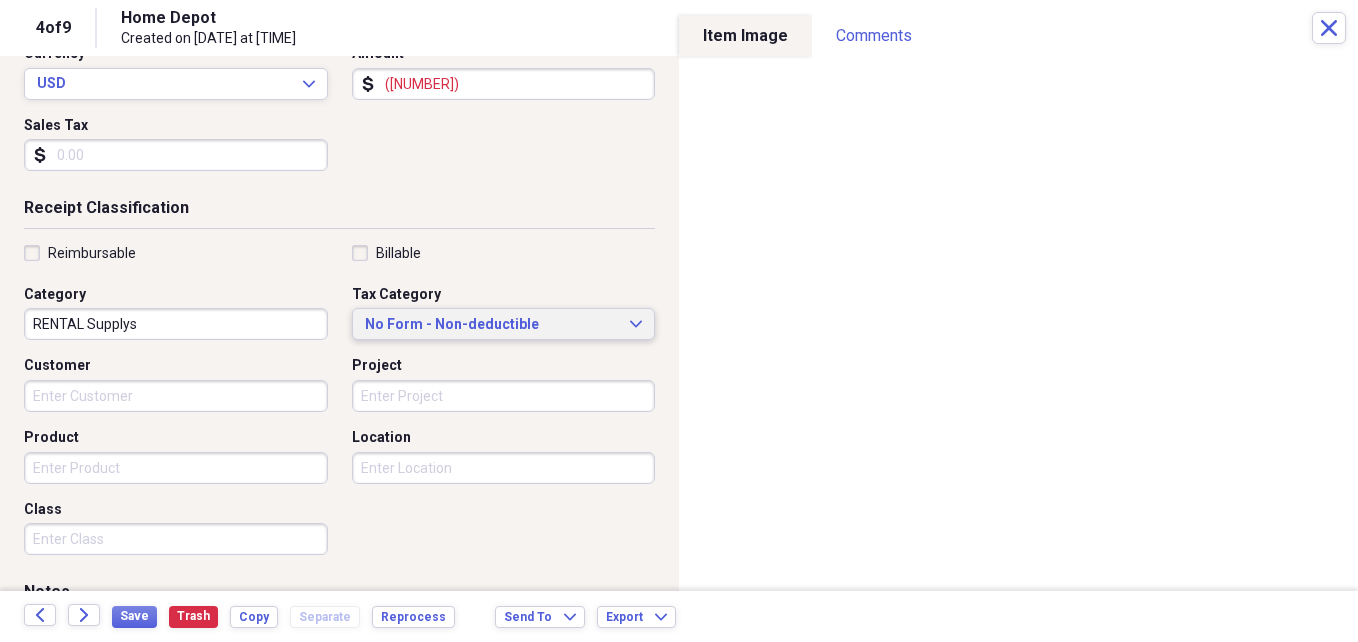 click on "No Form - Non-deductible Expand" at bounding box center (504, 324) 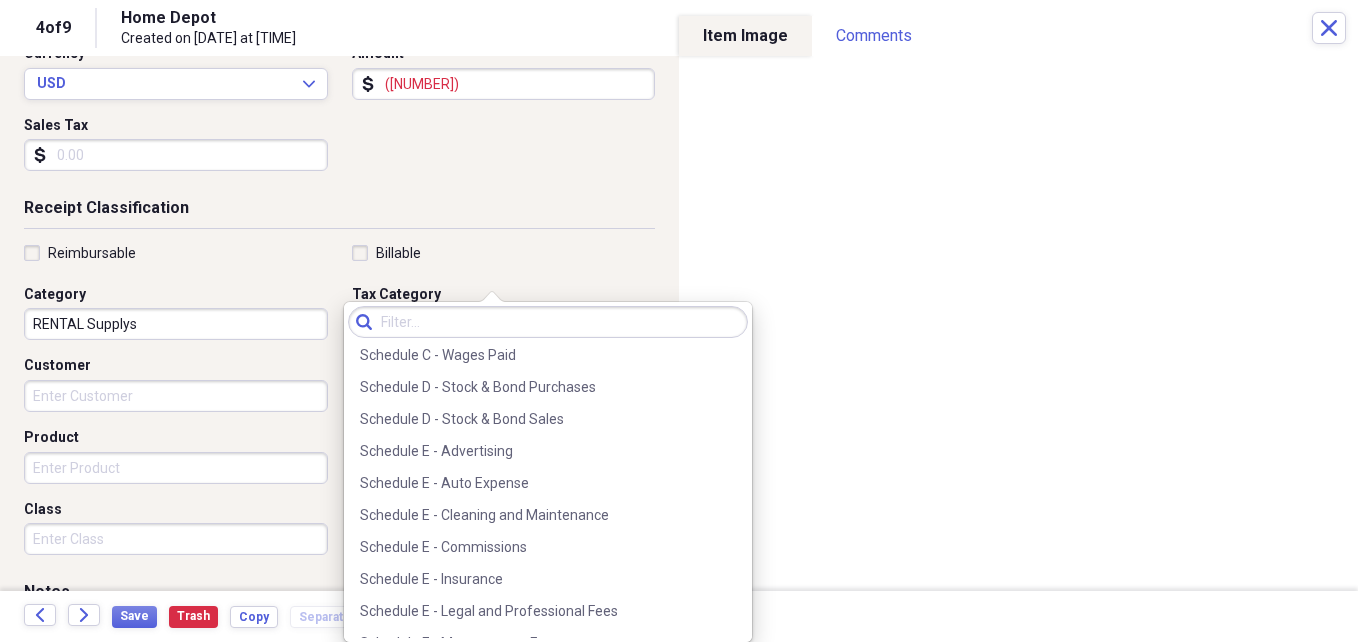scroll, scrollTop: 4773, scrollLeft: 0, axis: vertical 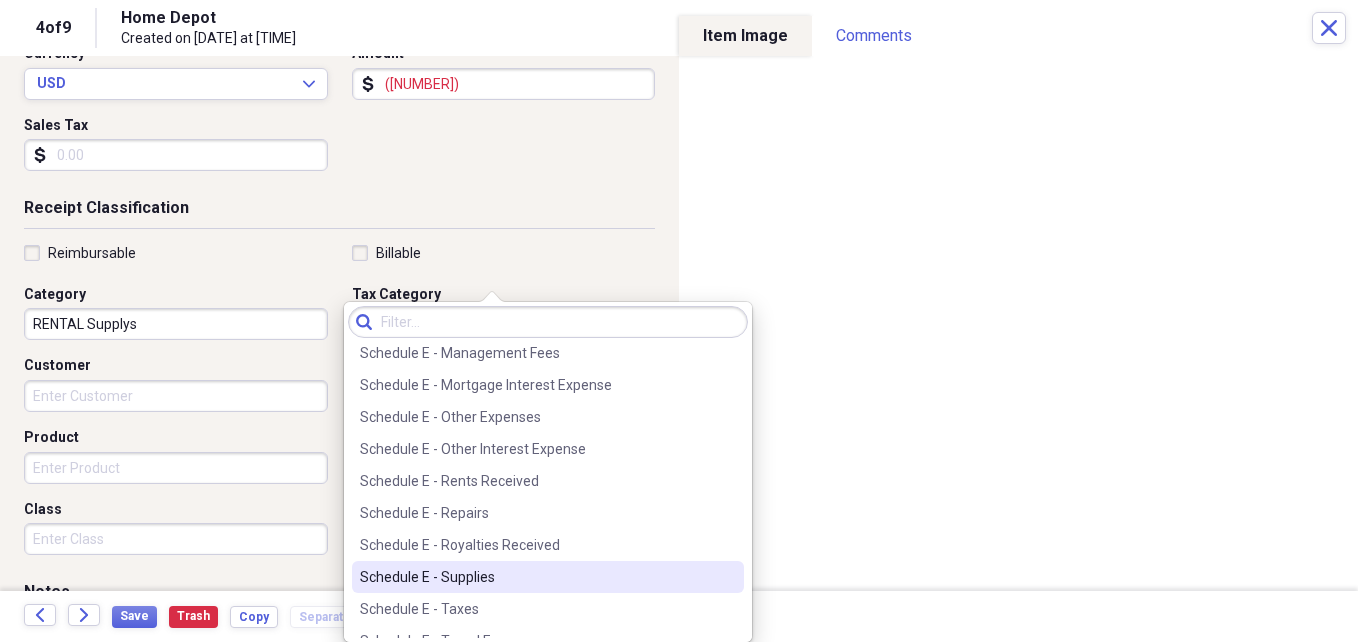 drag, startPoint x: 561, startPoint y: 575, endPoint x: 569, endPoint y: 568, distance: 10.630146 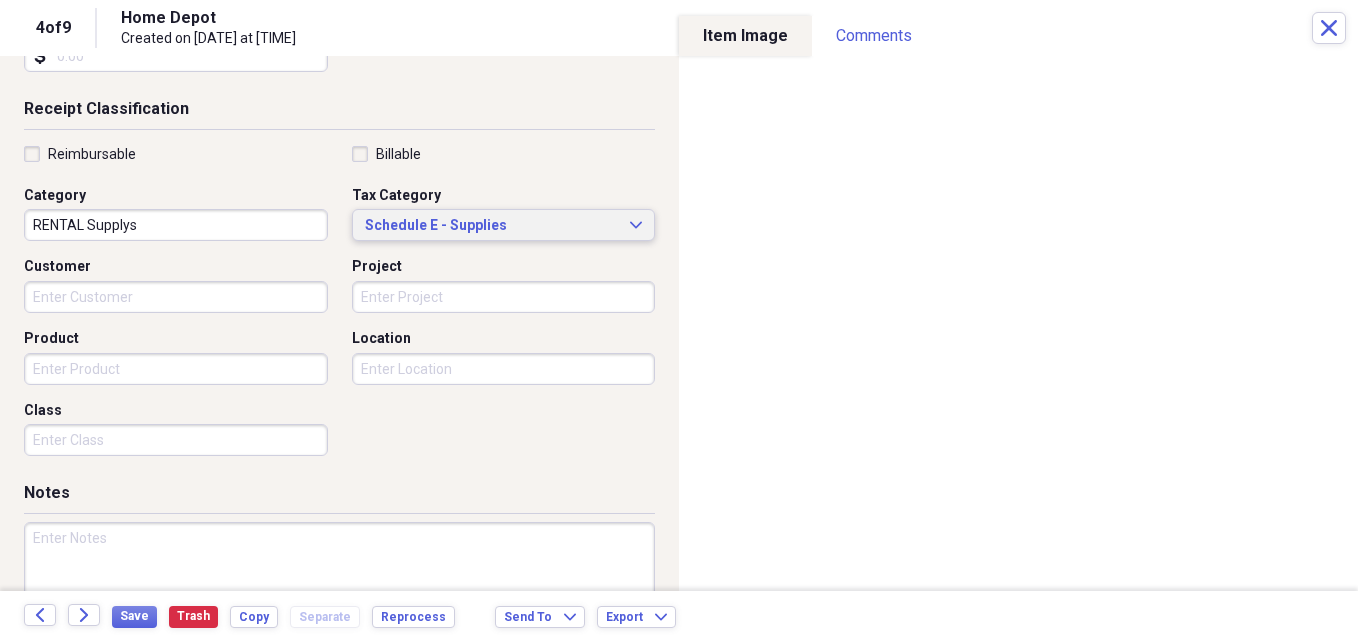 scroll, scrollTop: 486, scrollLeft: 0, axis: vertical 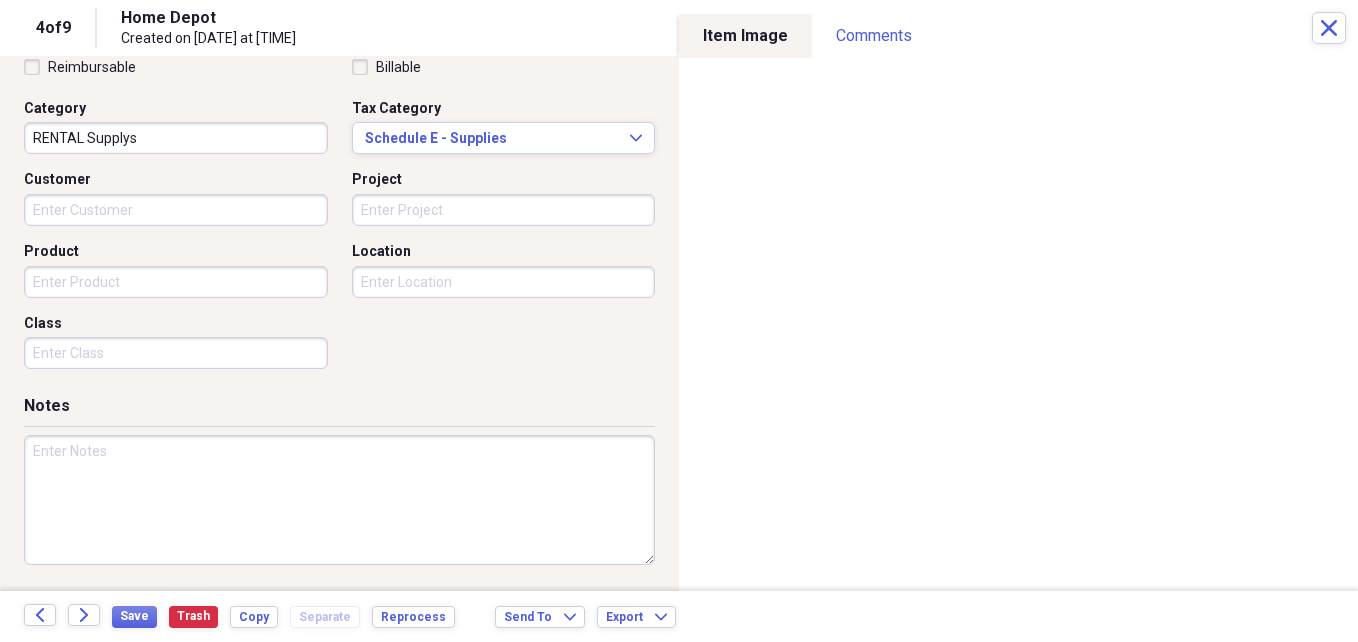 drag, startPoint x: 237, startPoint y: 469, endPoint x: 247, endPoint y: 462, distance: 12.206555 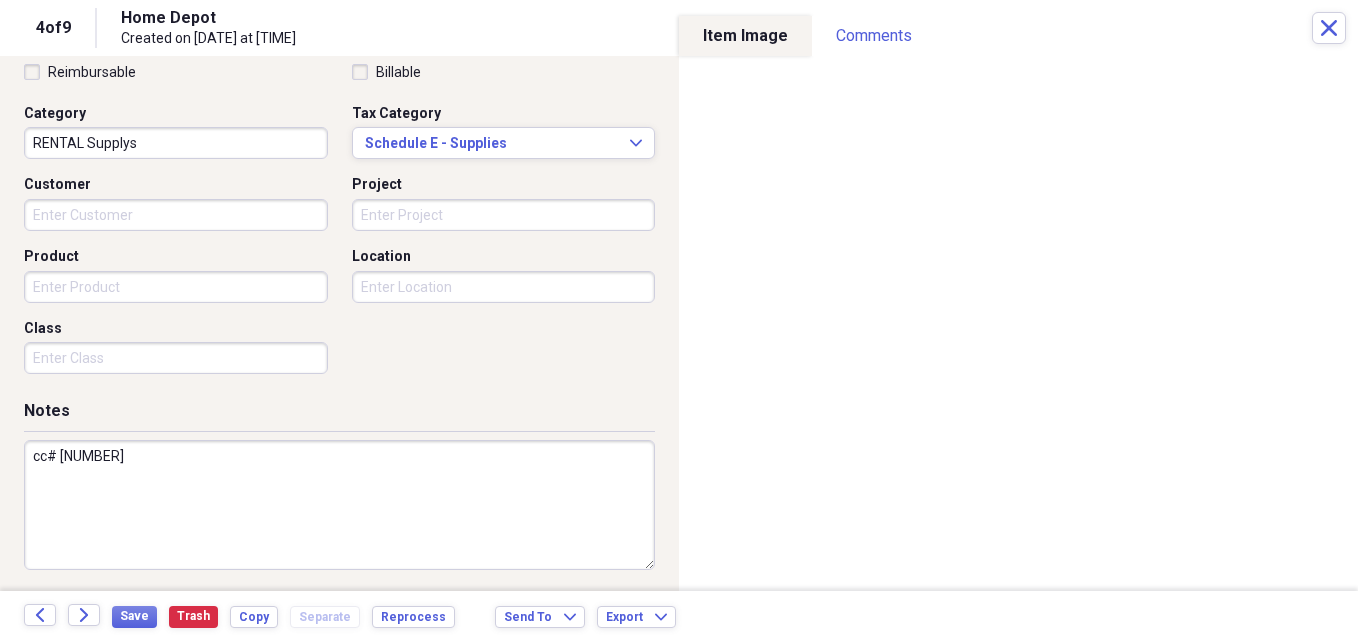 scroll, scrollTop: 486, scrollLeft: 0, axis: vertical 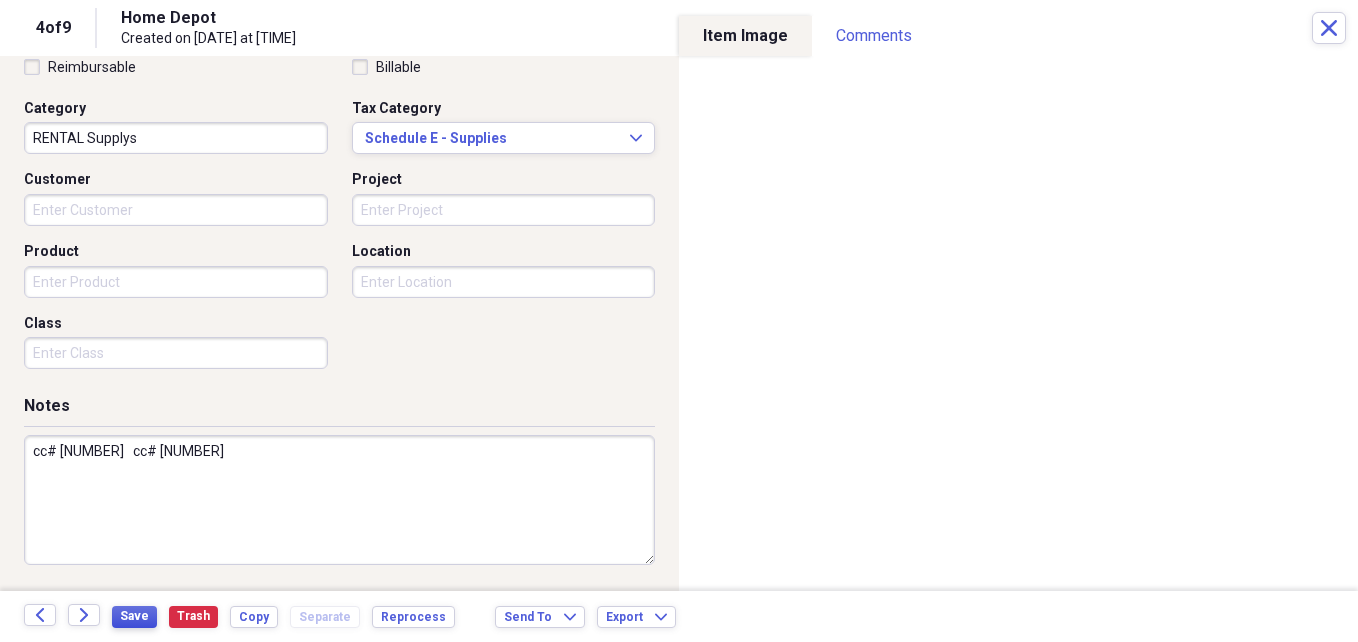 type on "cc# [NUMBER]   cc# [NUMBER]" 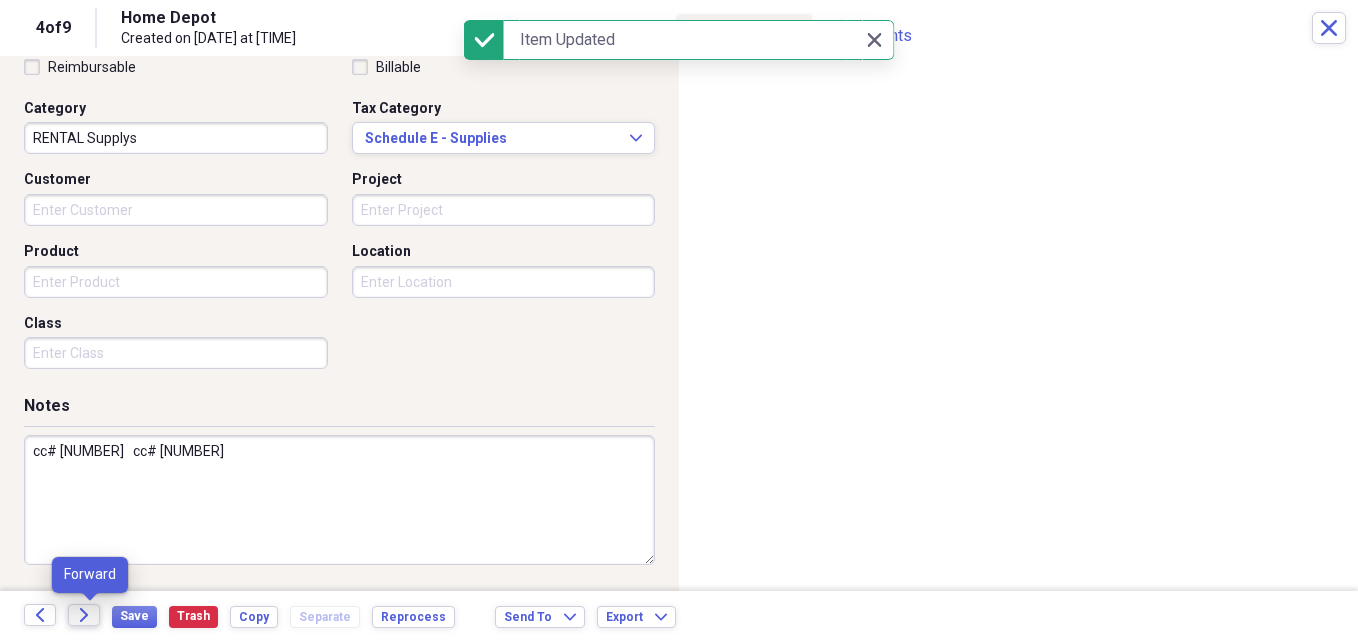 click on "Forward" at bounding box center (84, 615) 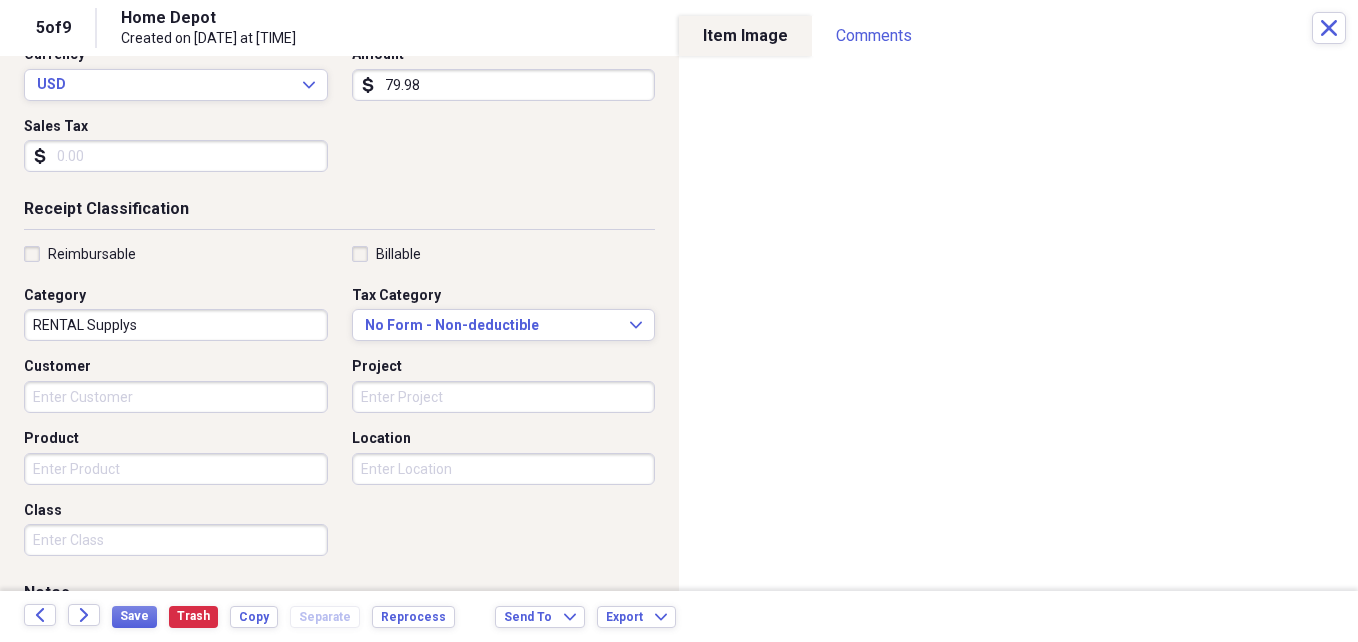 scroll, scrollTop: 300, scrollLeft: 0, axis: vertical 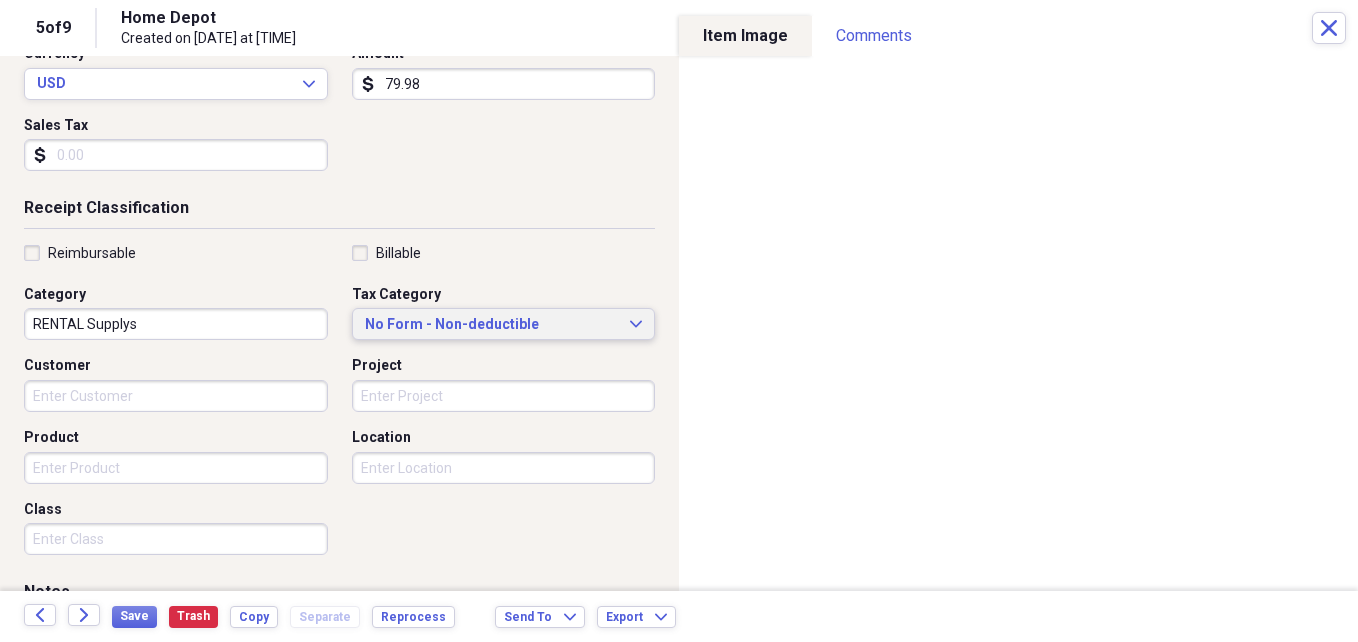 click on "Expand" 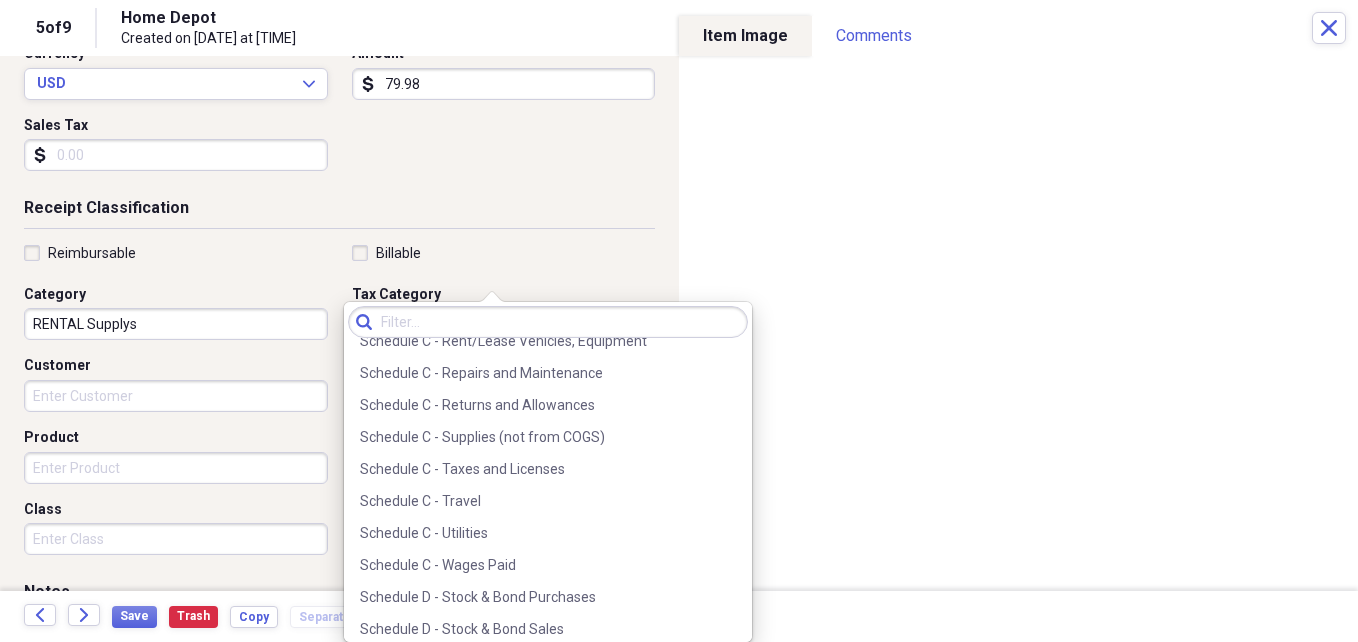 scroll, scrollTop: 4447, scrollLeft: 0, axis: vertical 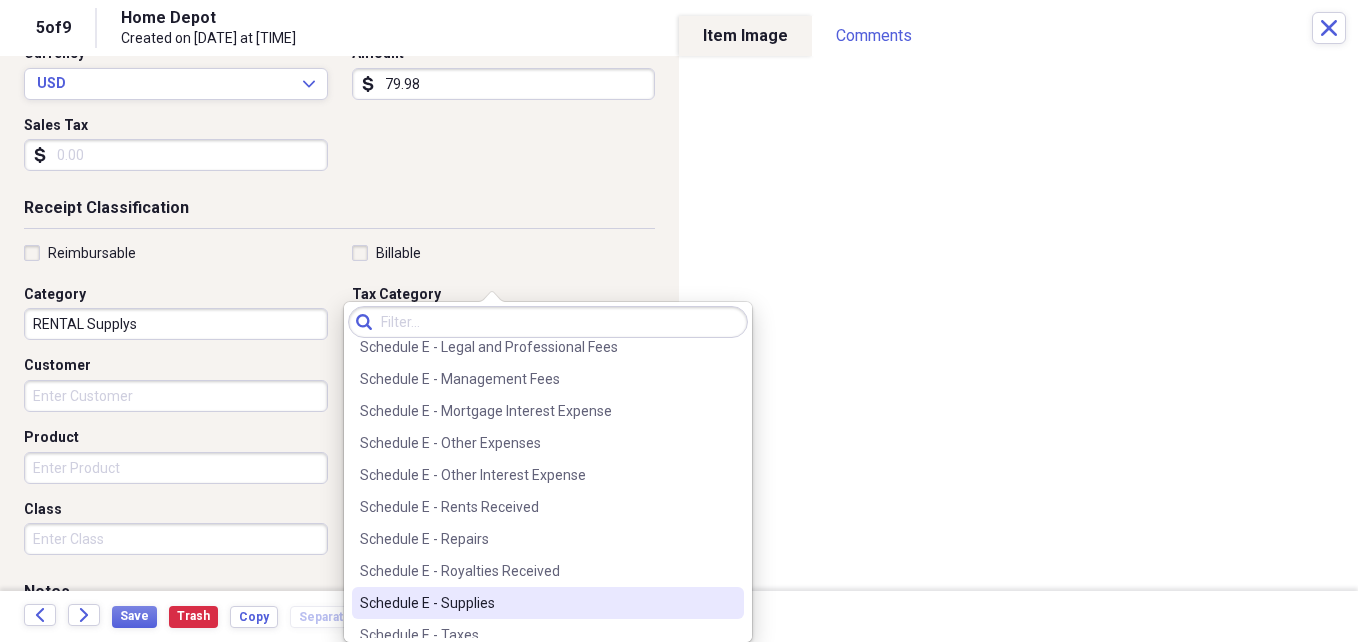 click on "Schedule E - Supplies" at bounding box center (536, 603) 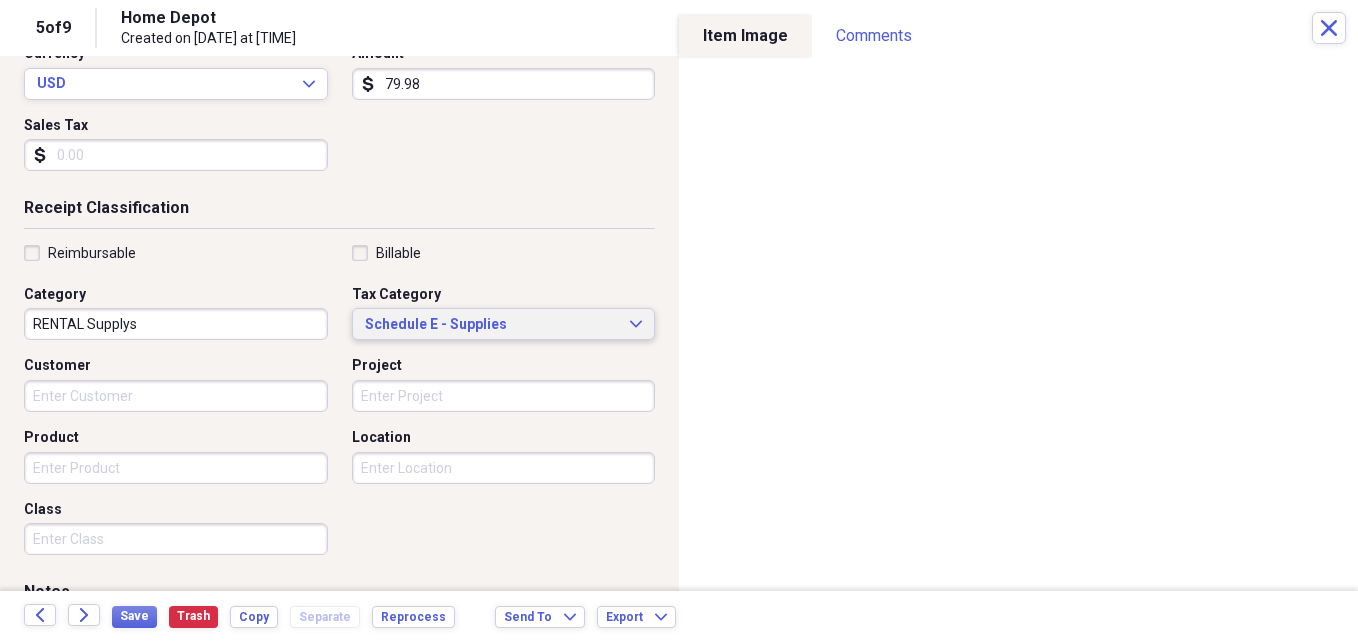 scroll, scrollTop: 486, scrollLeft: 0, axis: vertical 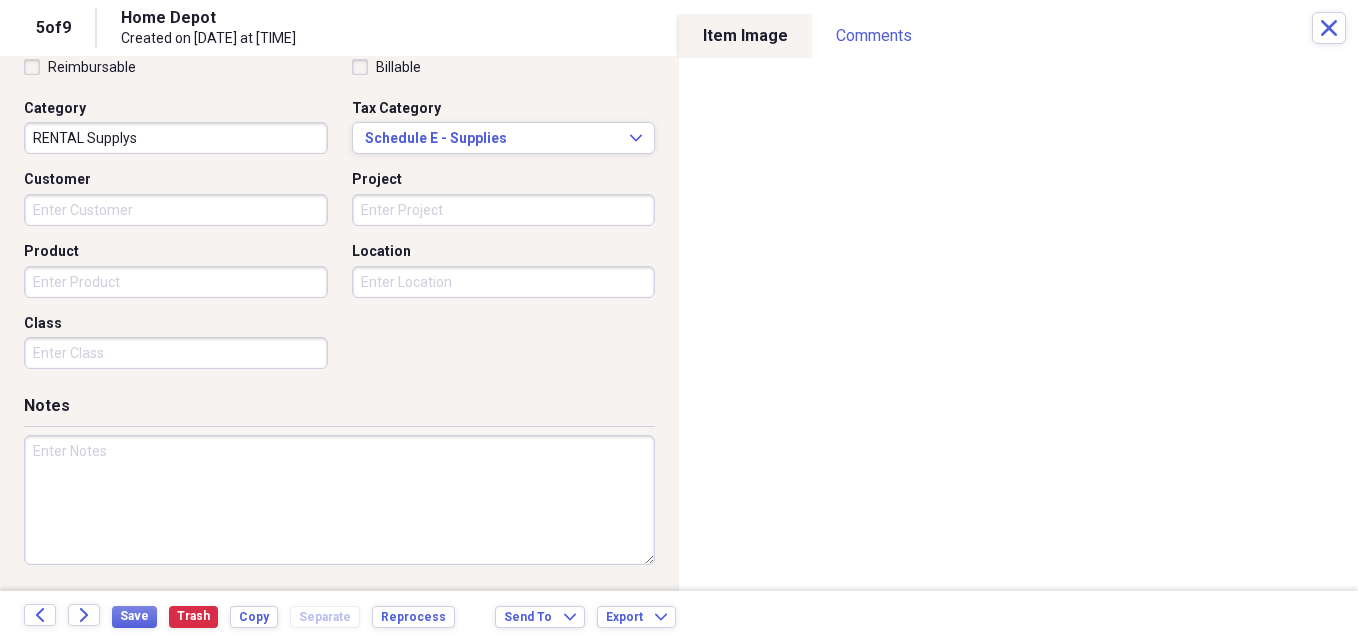 click at bounding box center [339, 500] 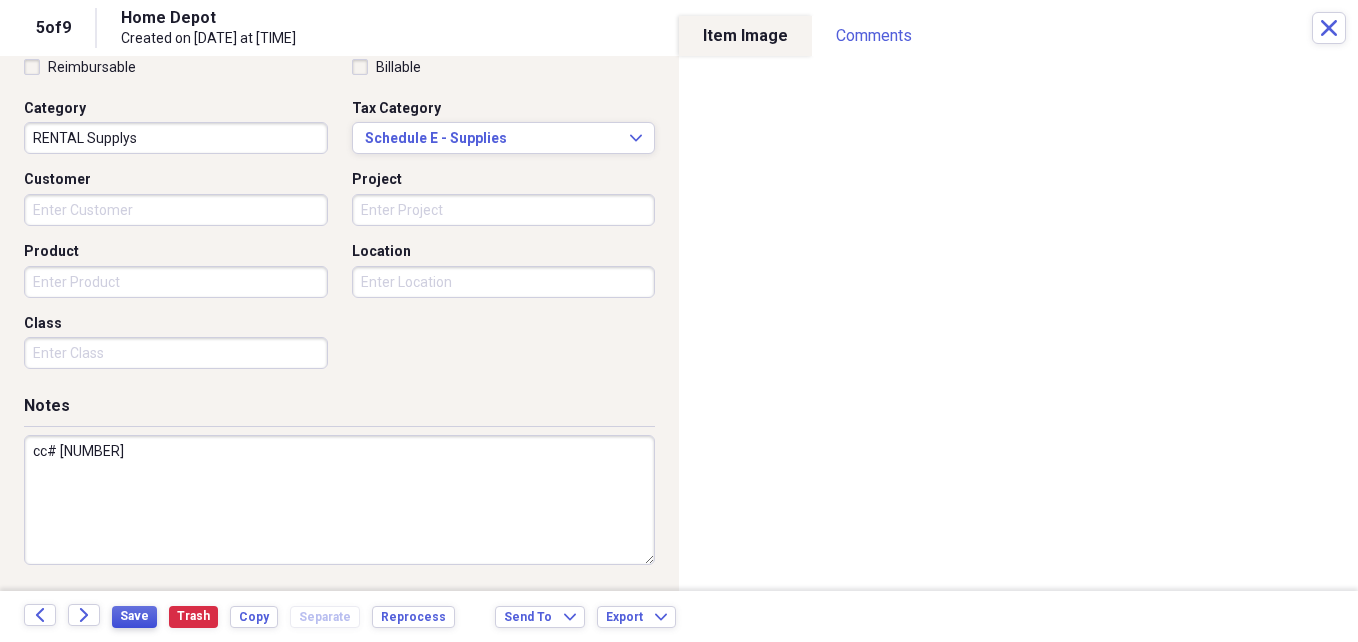 type on "cc# [NUMBER]" 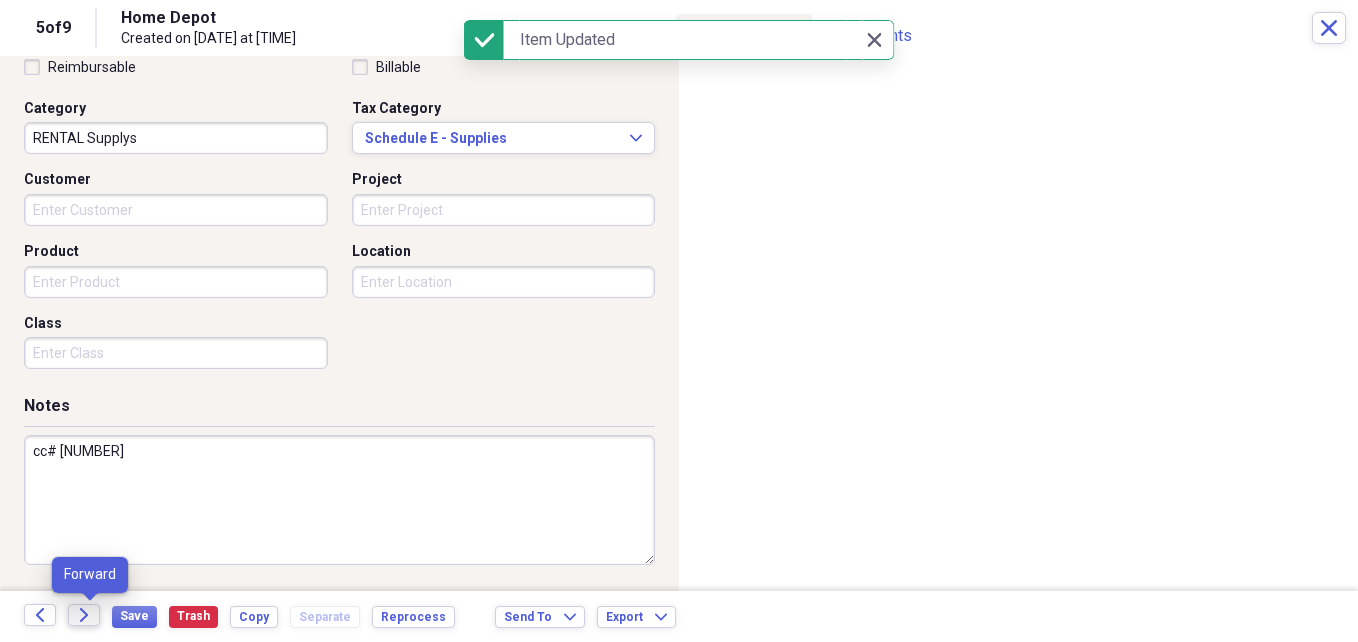 click on "Forward" 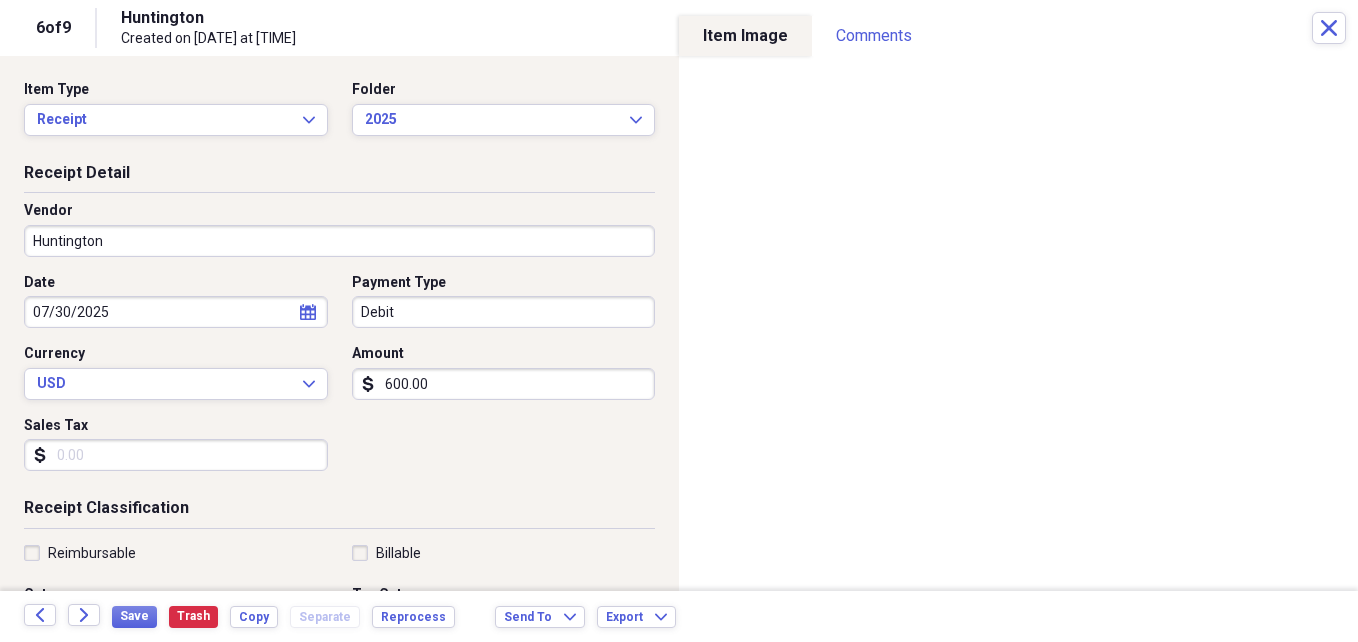 click on "Debit" at bounding box center (504, 312) 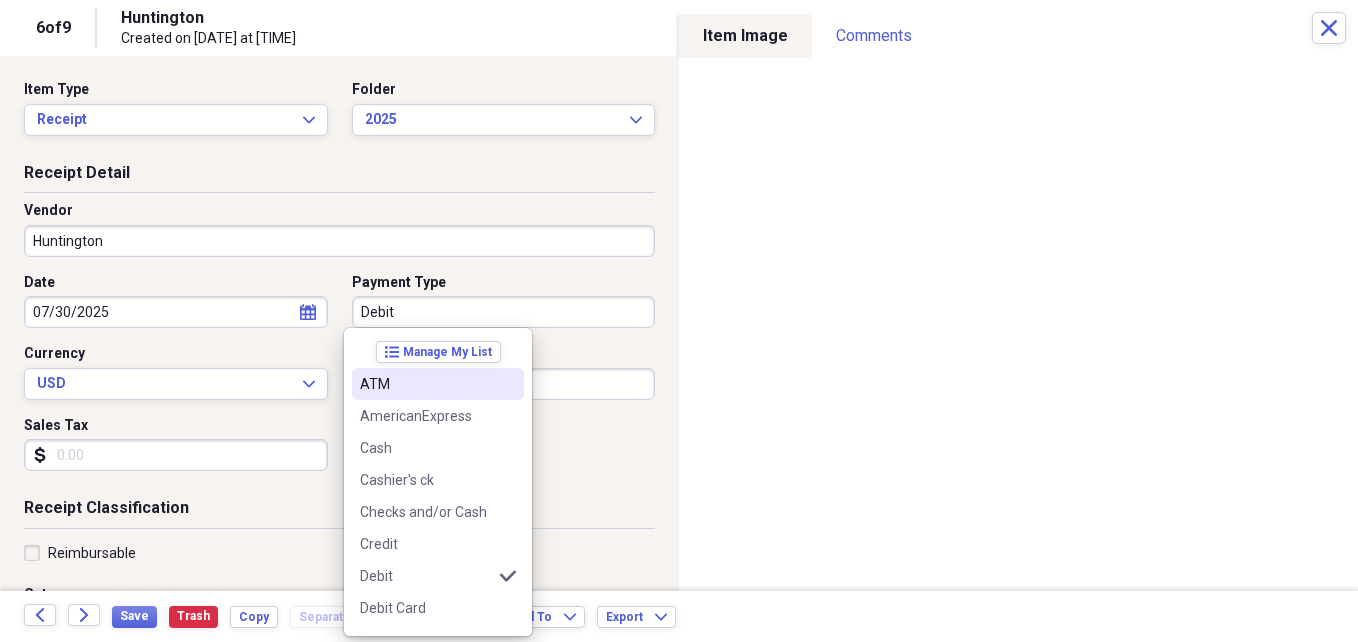 click on "ATM" at bounding box center [438, 384] 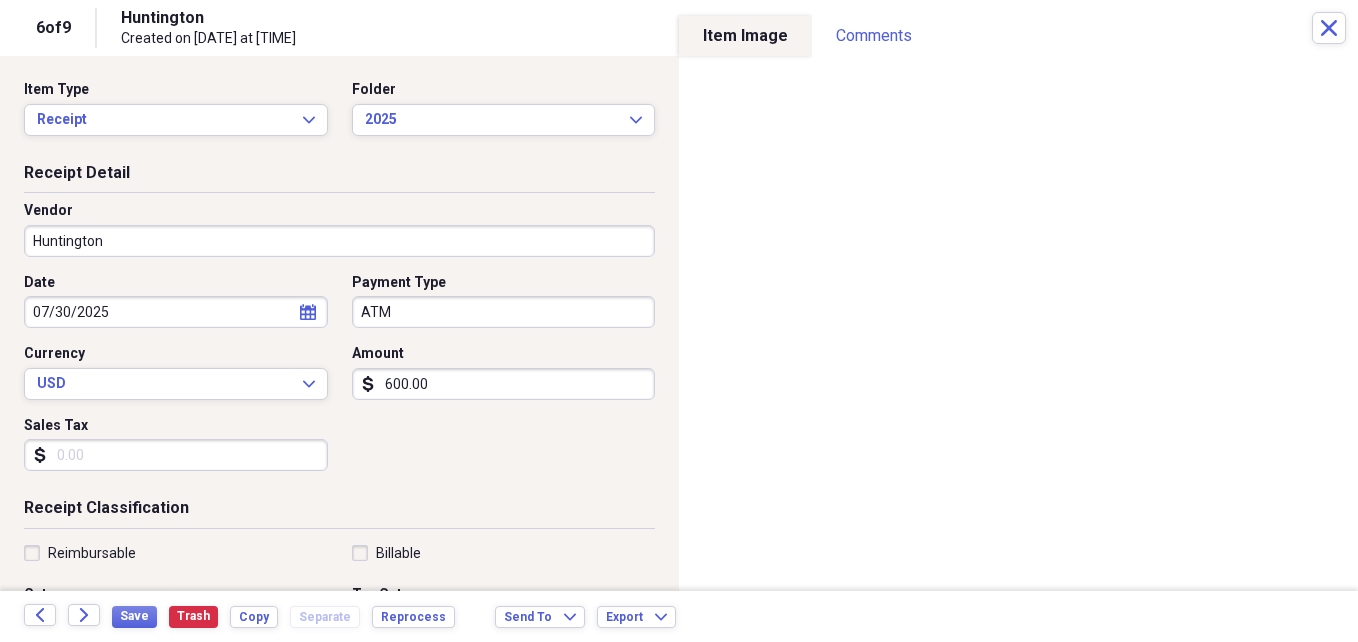click on "600.00" at bounding box center (504, 384) 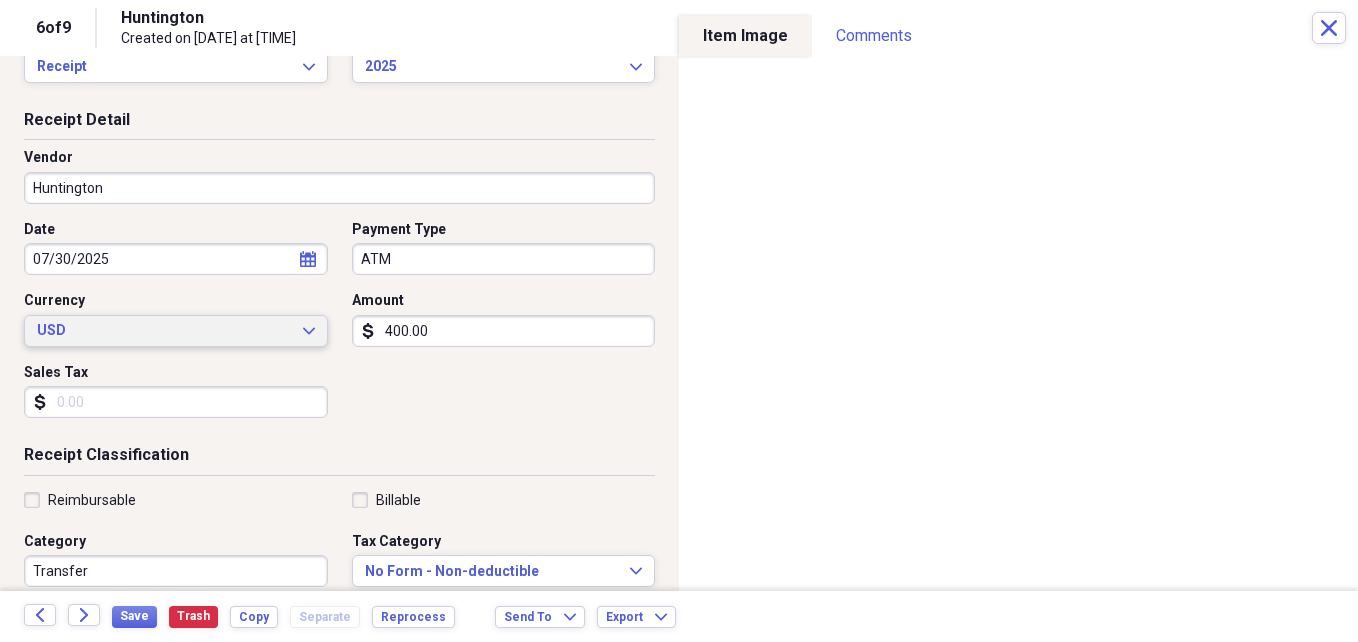 scroll, scrollTop: 200, scrollLeft: 0, axis: vertical 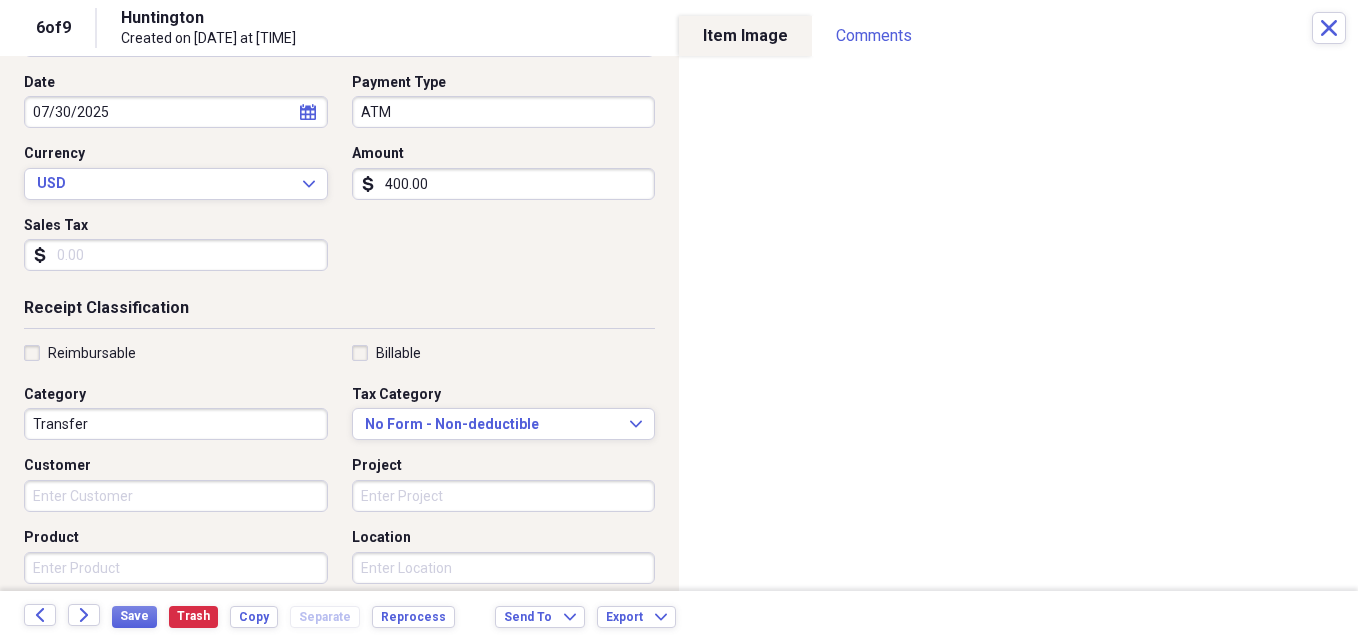 type on "400.00" 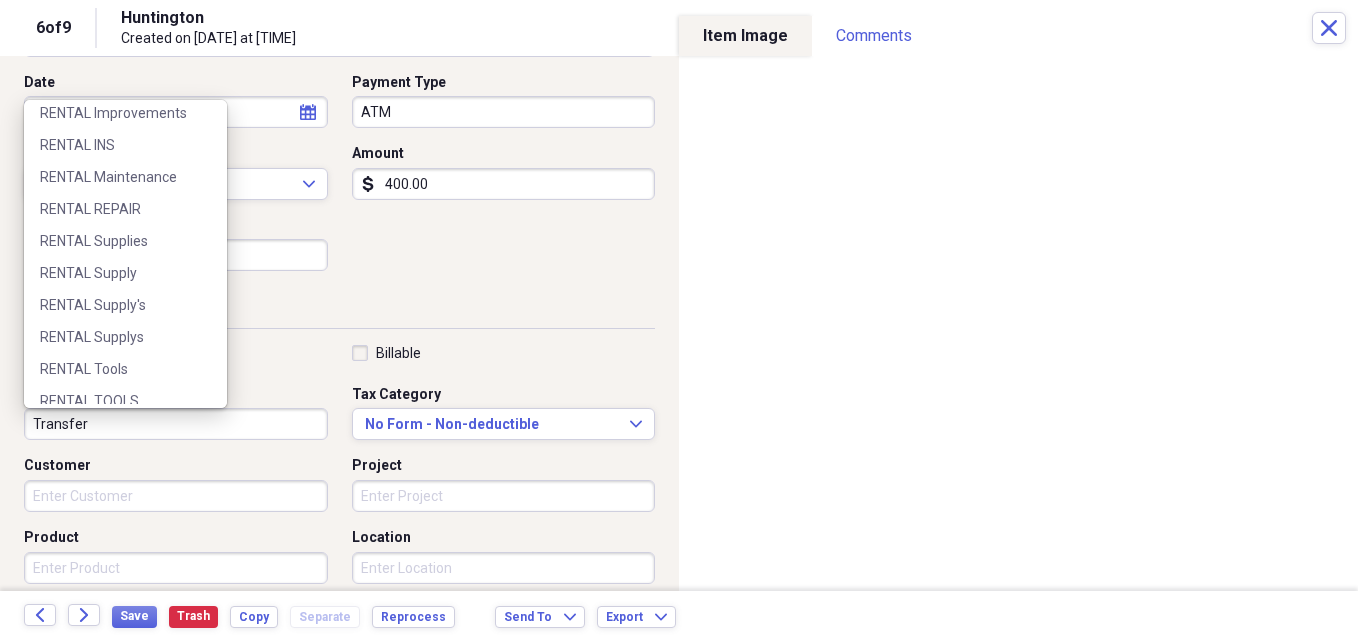 scroll, scrollTop: 2006, scrollLeft: 0, axis: vertical 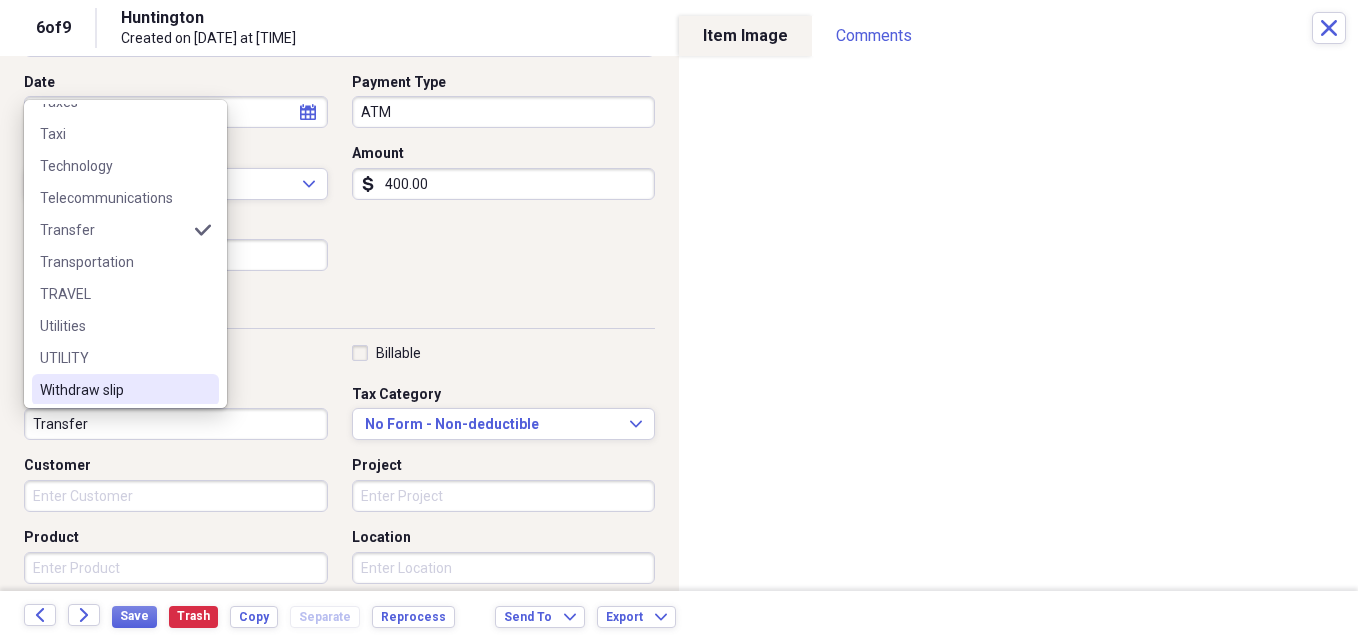 click on "Withdraw slip" at bounding box center (113, 390) 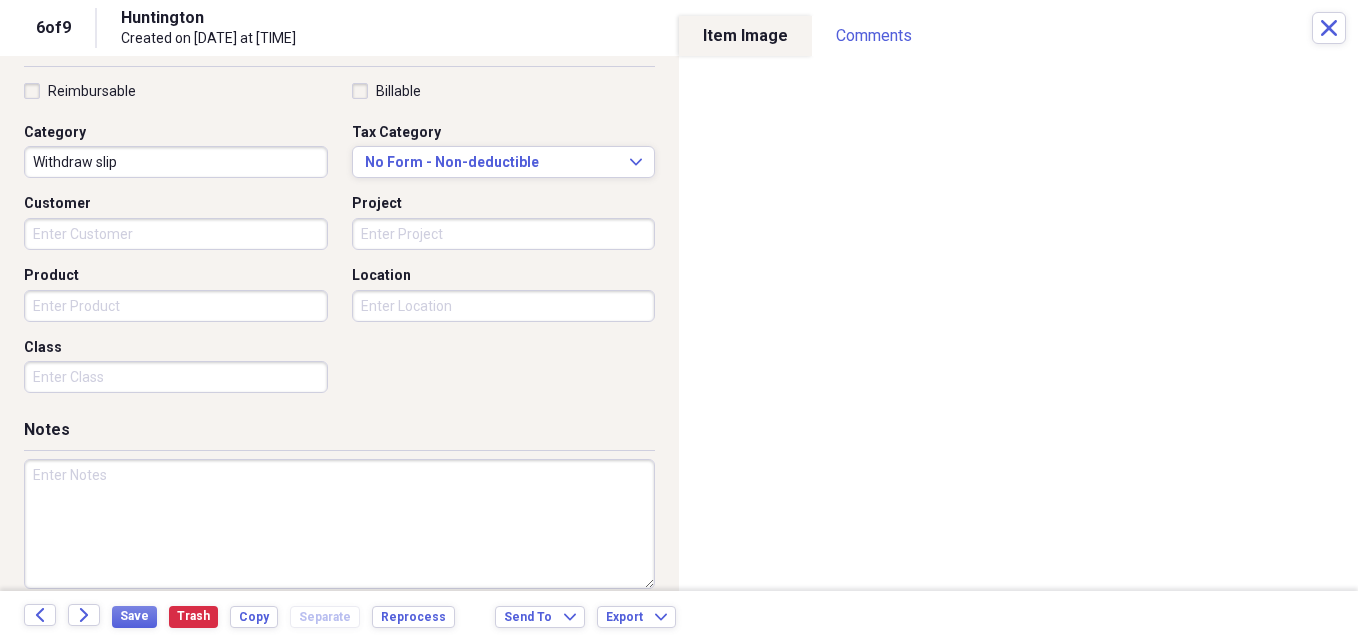 scroll, scrollTop: 486, scrollLeft: 0, axis: vertical 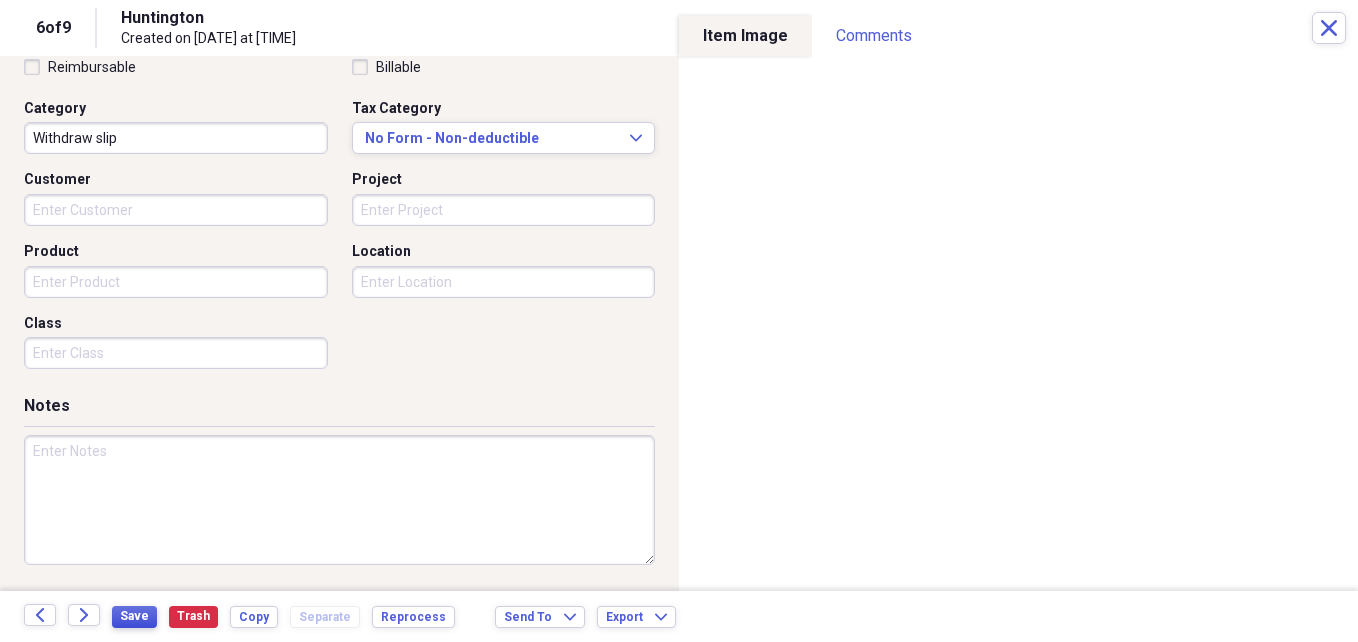 click on "Save" at bounding box center (134, 616) 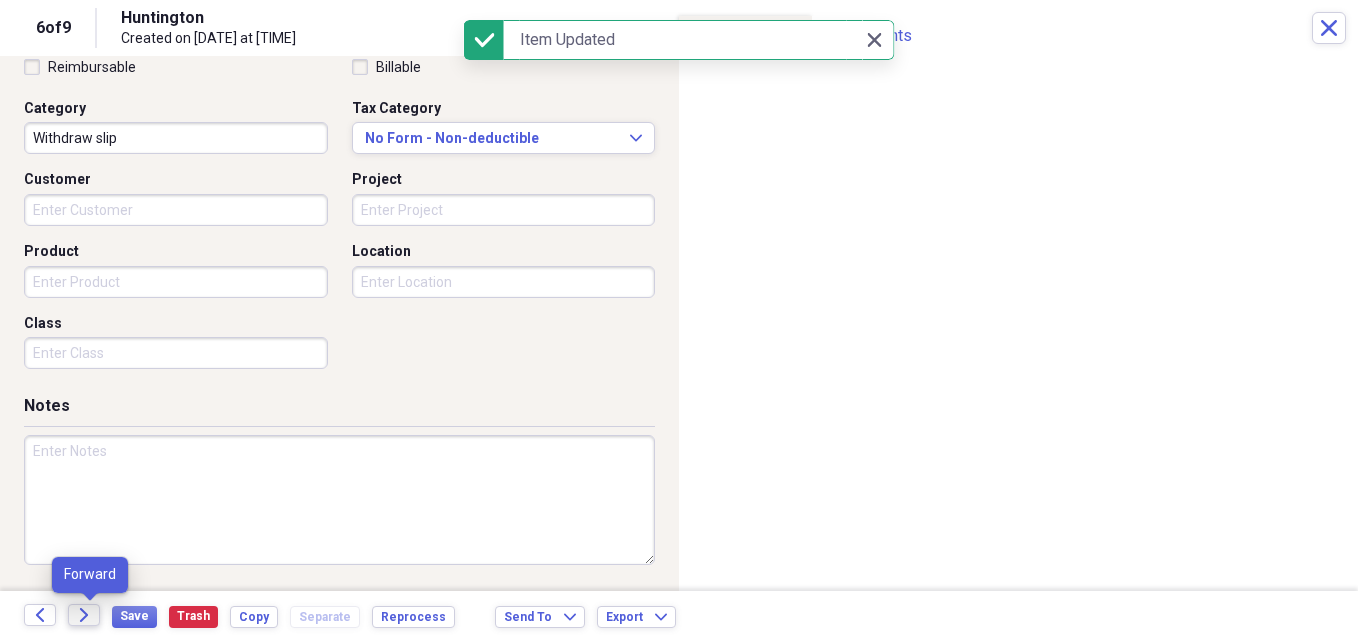 click on "Forward" 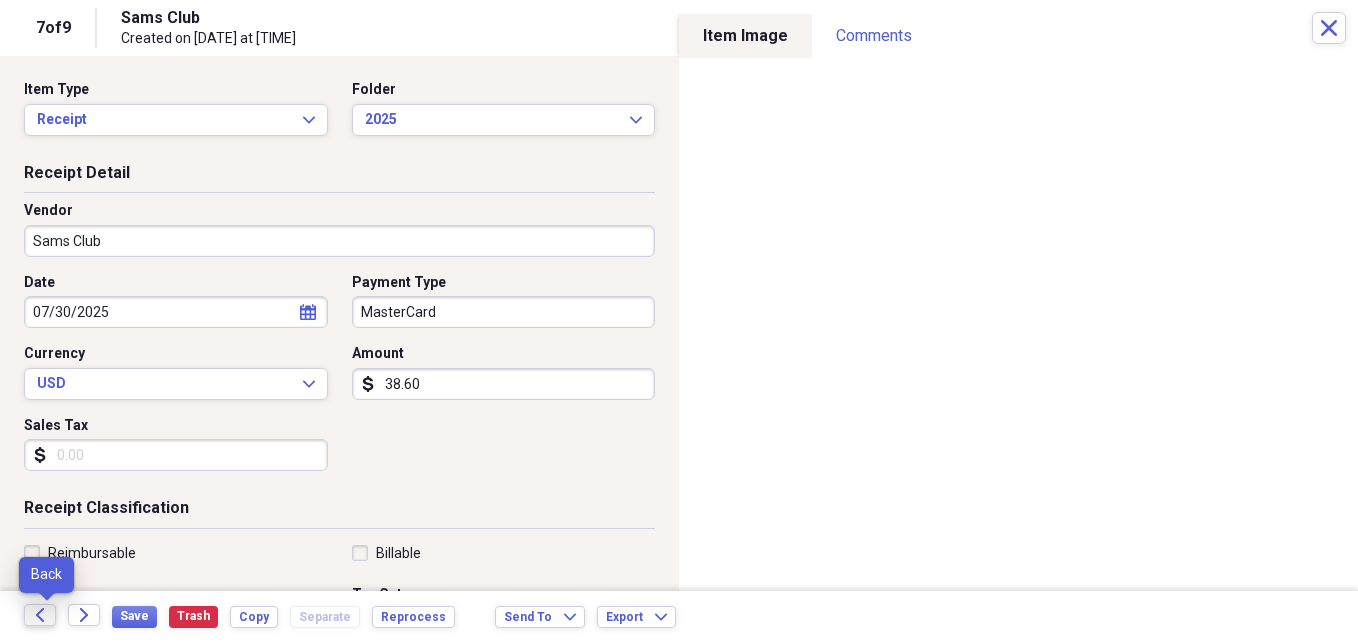 click on "Back" 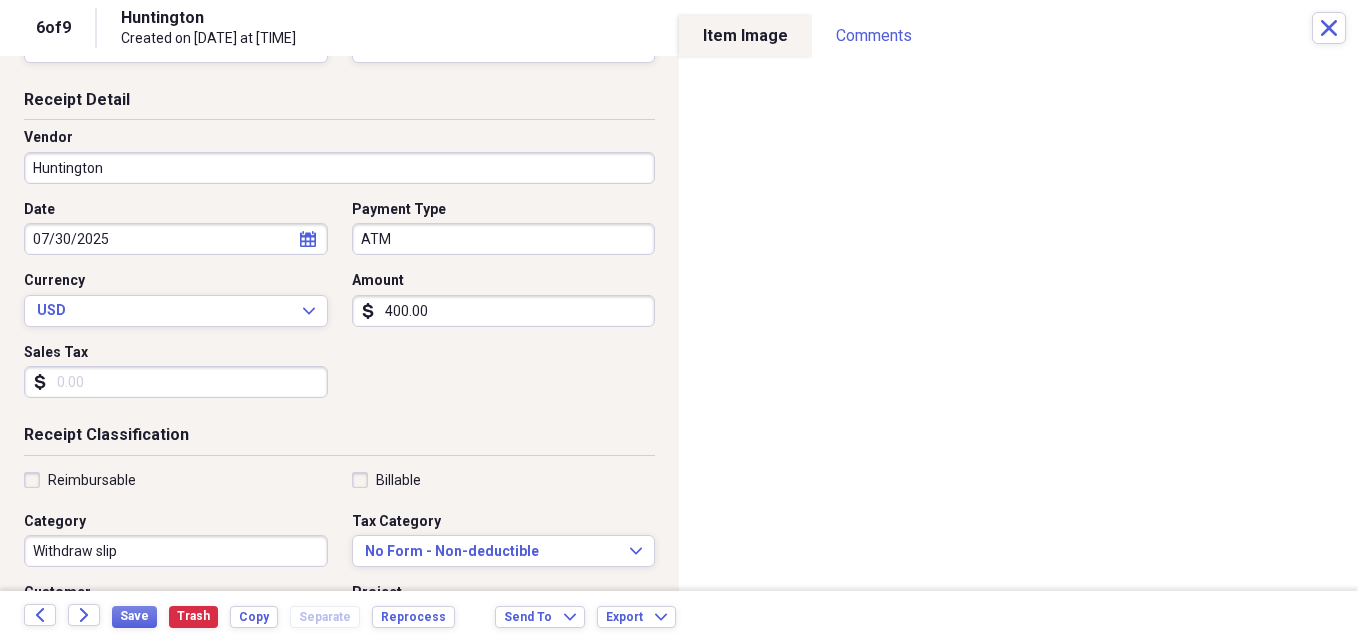 scroll, scrollTop: 300, scrollLeft: 0, axis: vertical 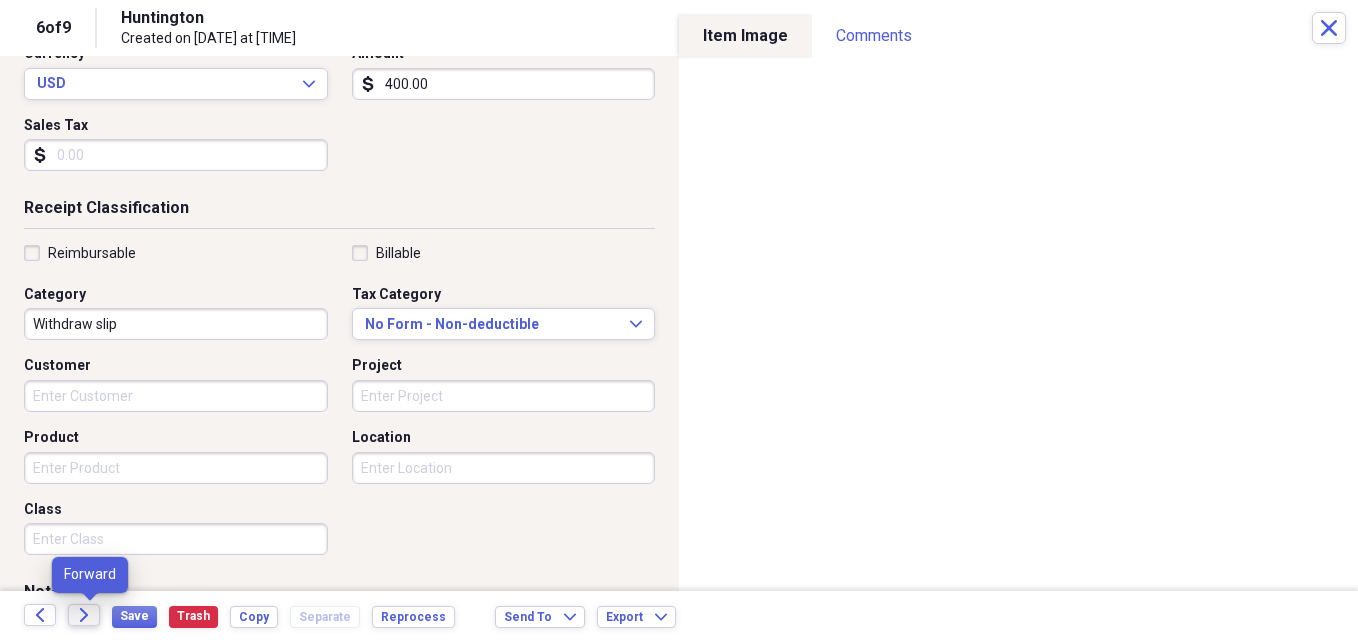 click on "Forward" 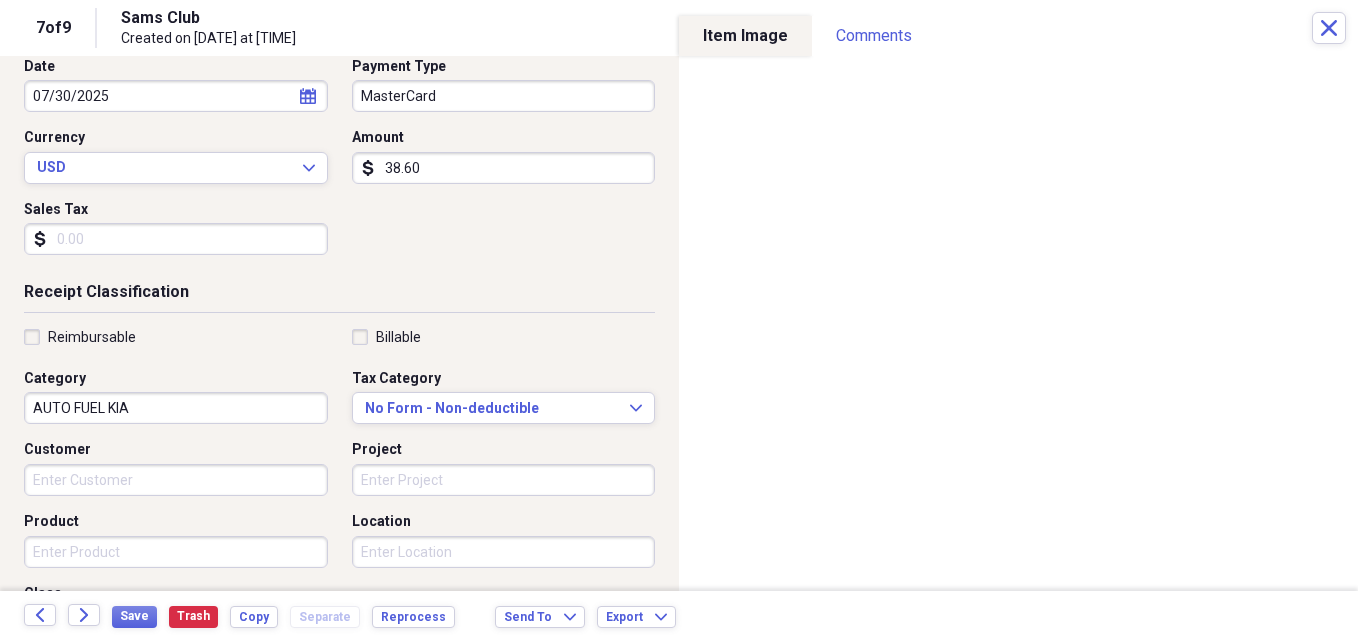 scroll, scrollTop: 400, scrollLeft: 0, axis: vertical 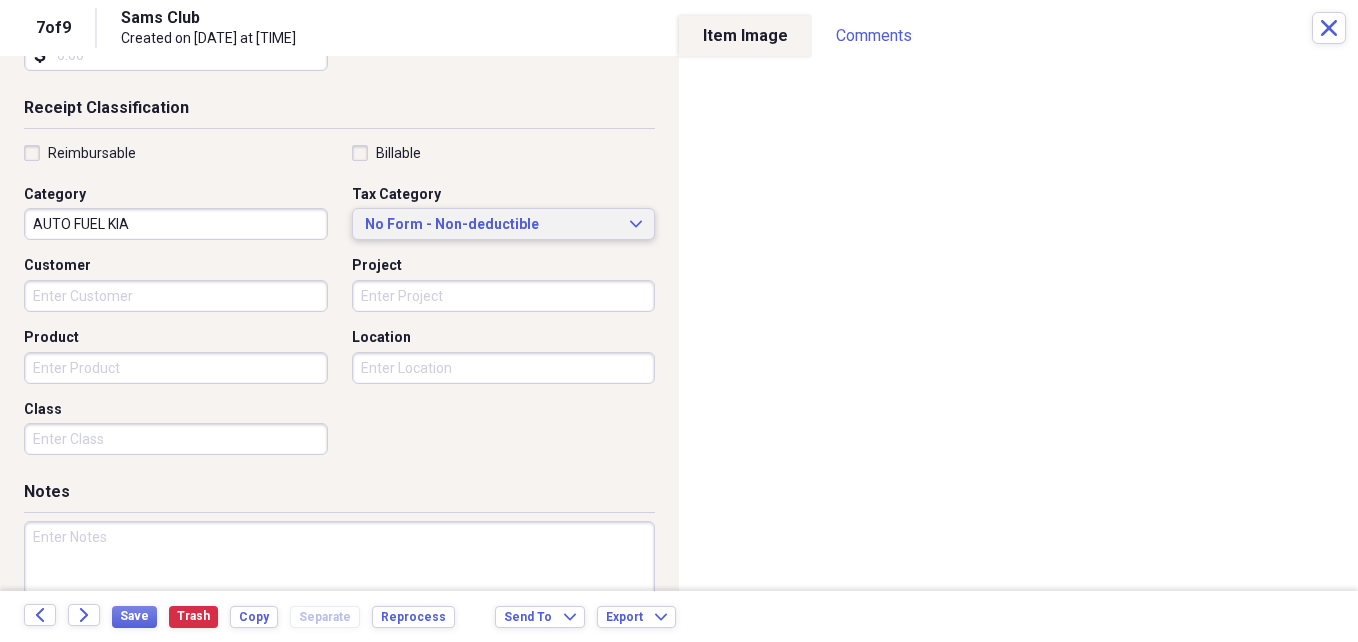 click on "Expand" 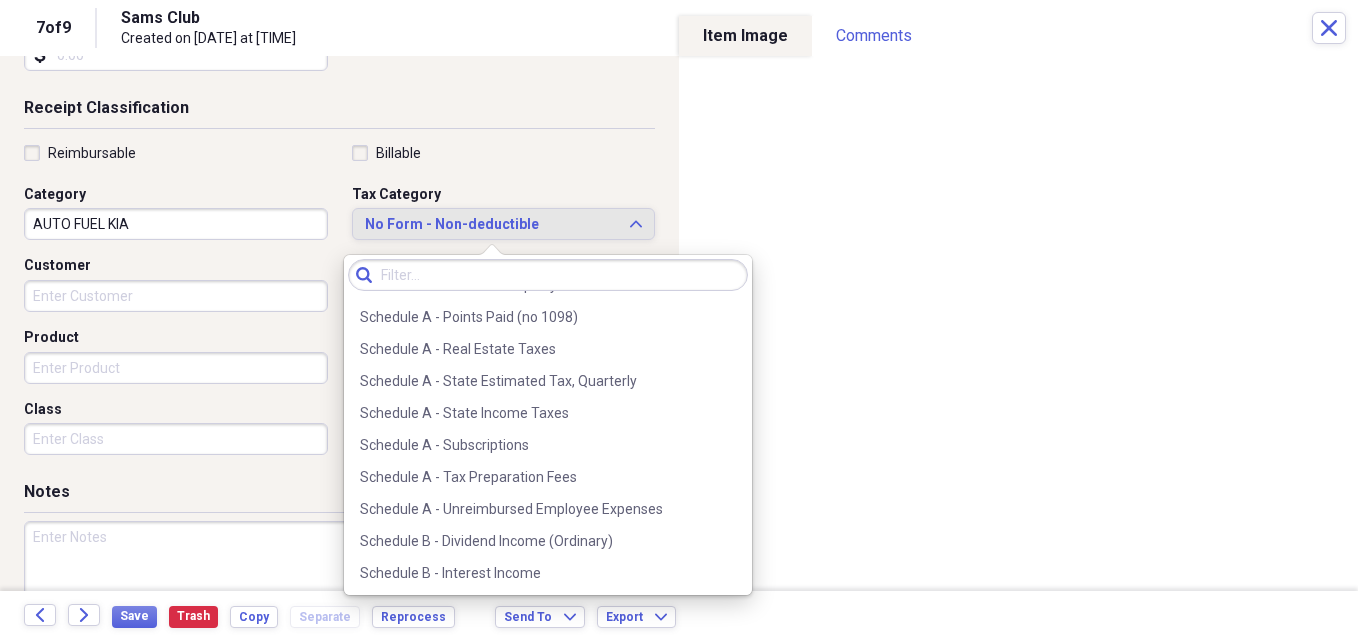 scroll, scrollTop: 3488, scrollLeft: 0, axis: vertical 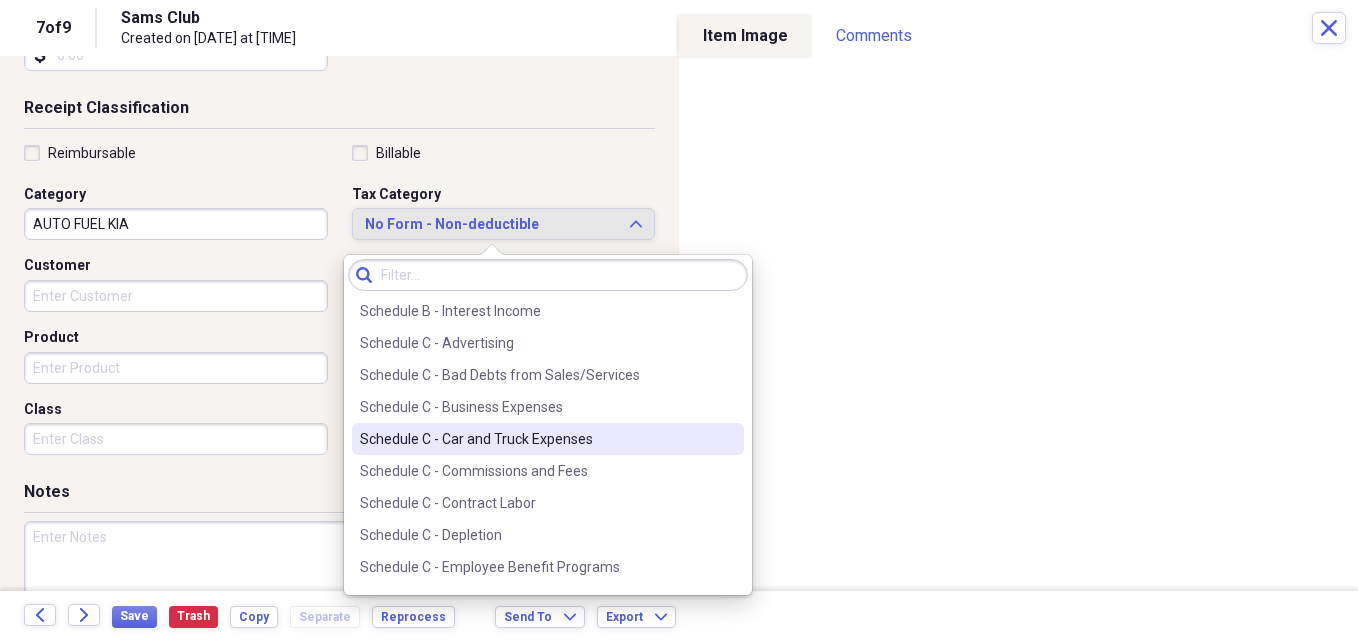 click on "Schedule C - Car and Truck Expenses" at bounding box center [536, 439] 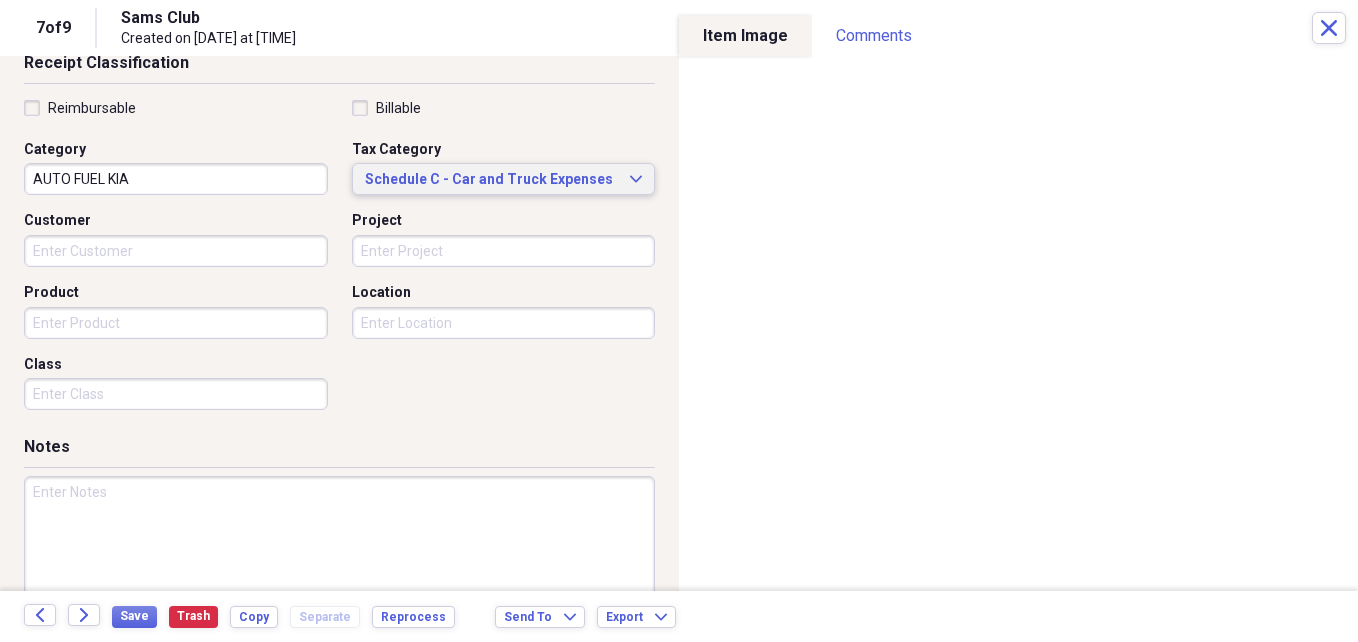 scroll, scrollTop: 486, scrollLeft: 0, axis: vertical 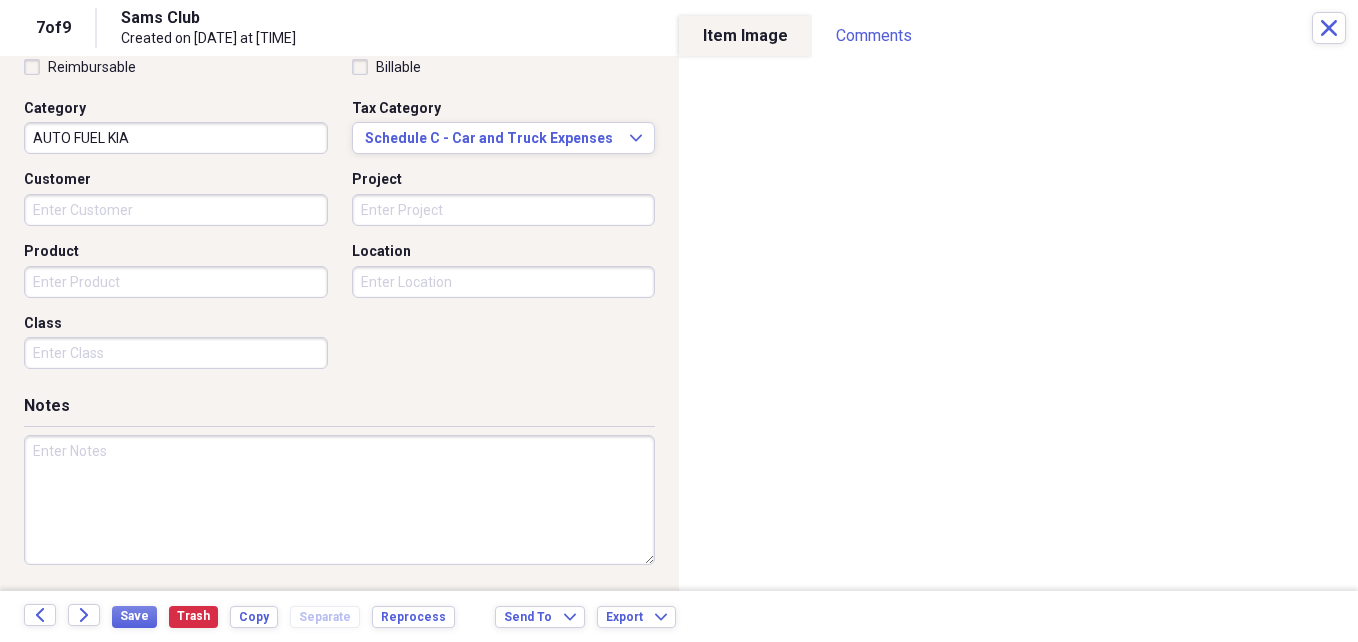 click at bounding box center (339, 500) 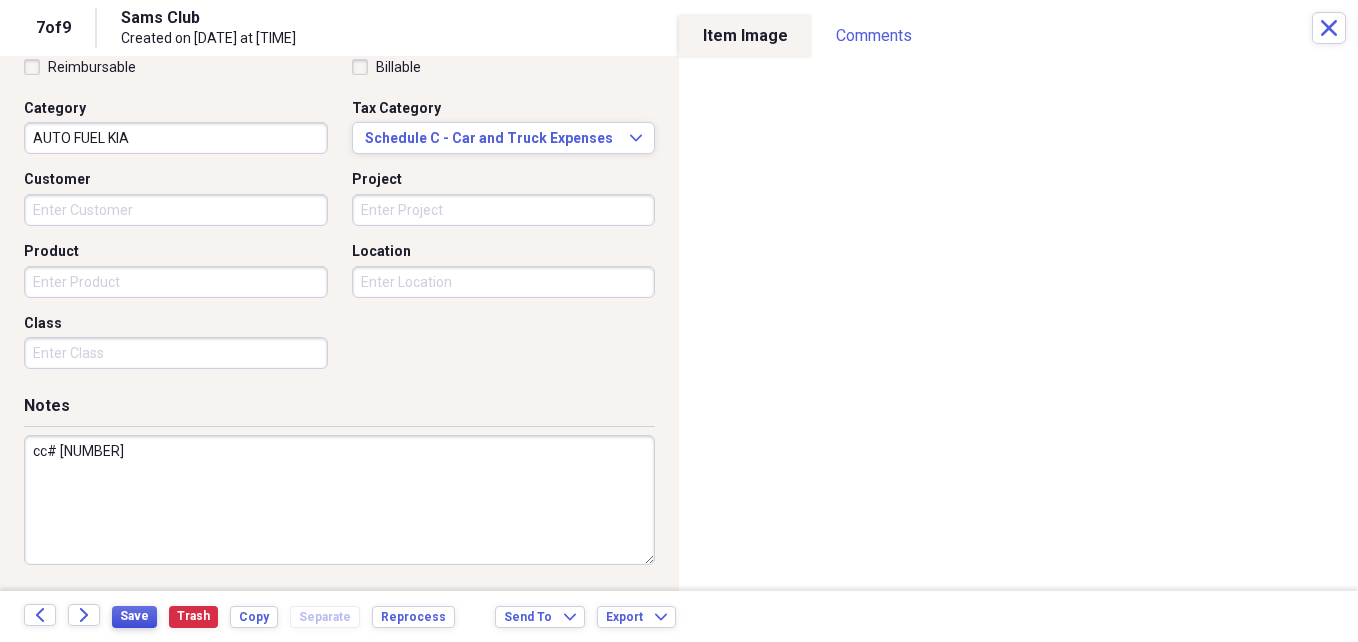 type on "cc# [NUMBER]" 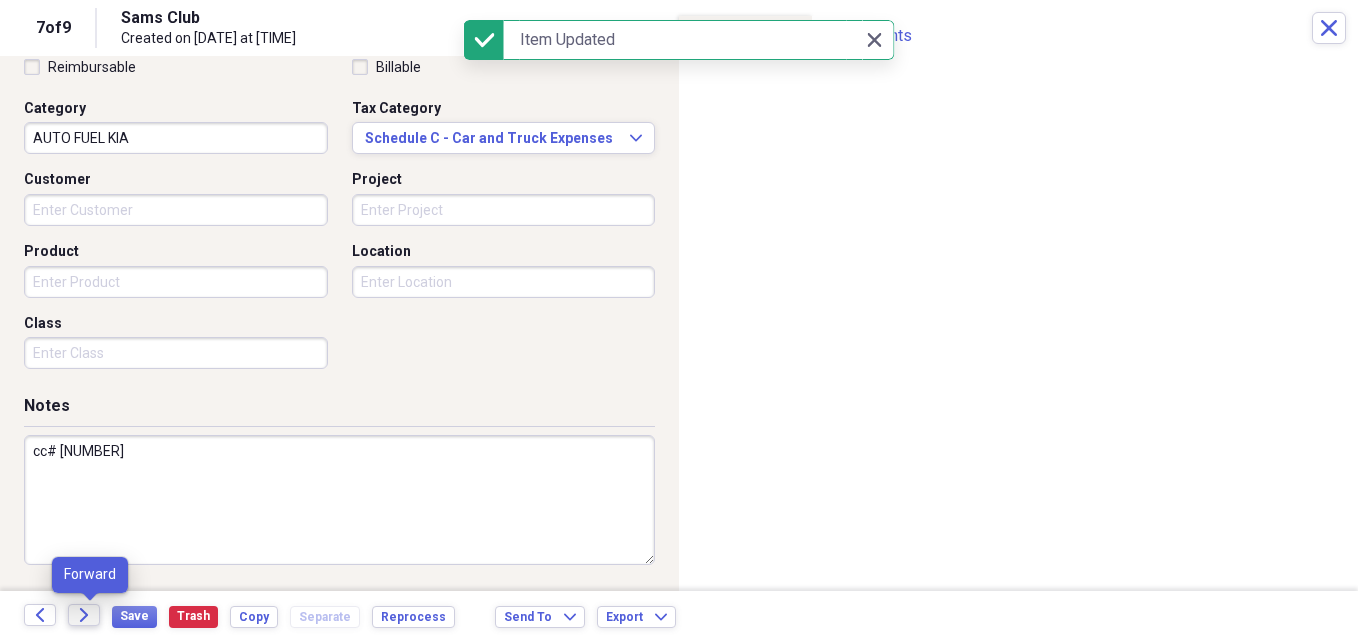 click on "Forward" 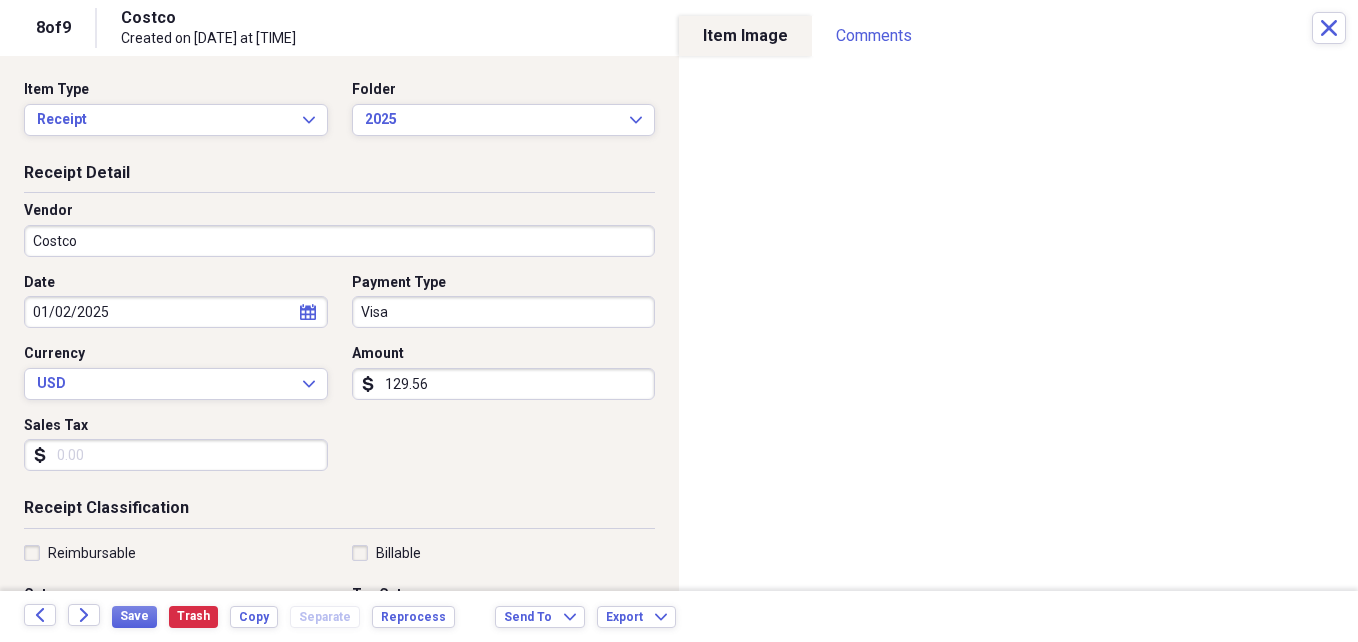 click on "calendar" 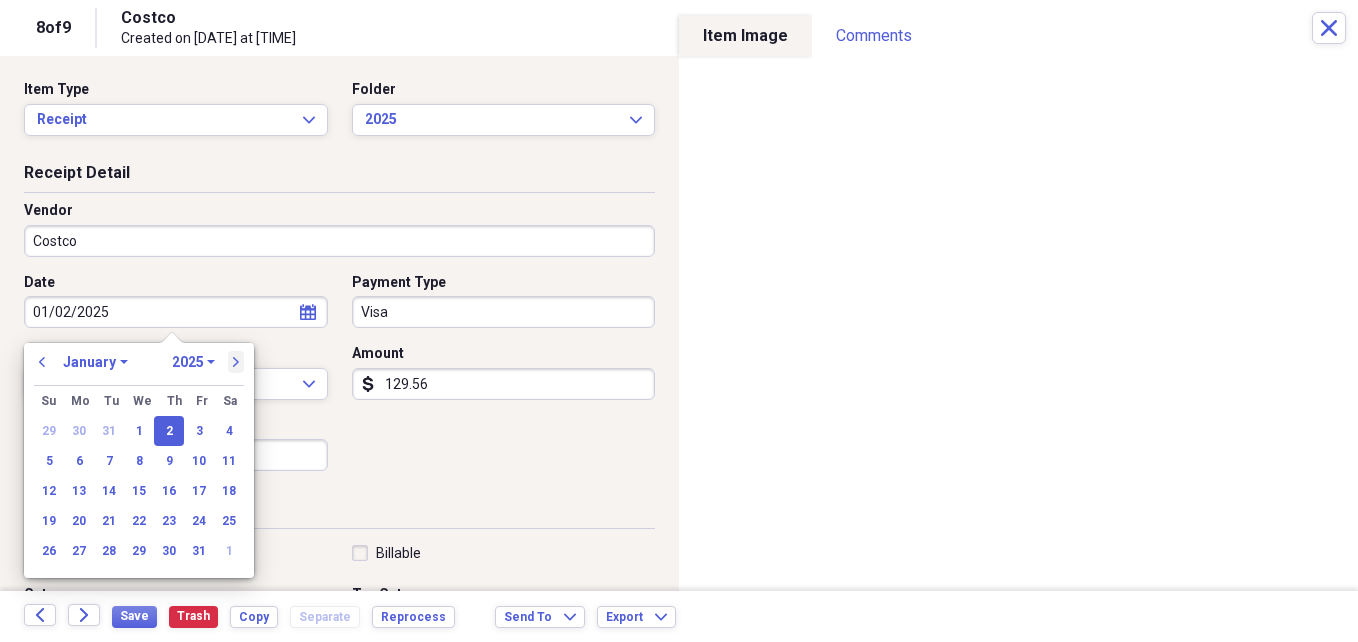 click on "next" at bounding box center (236, 362) 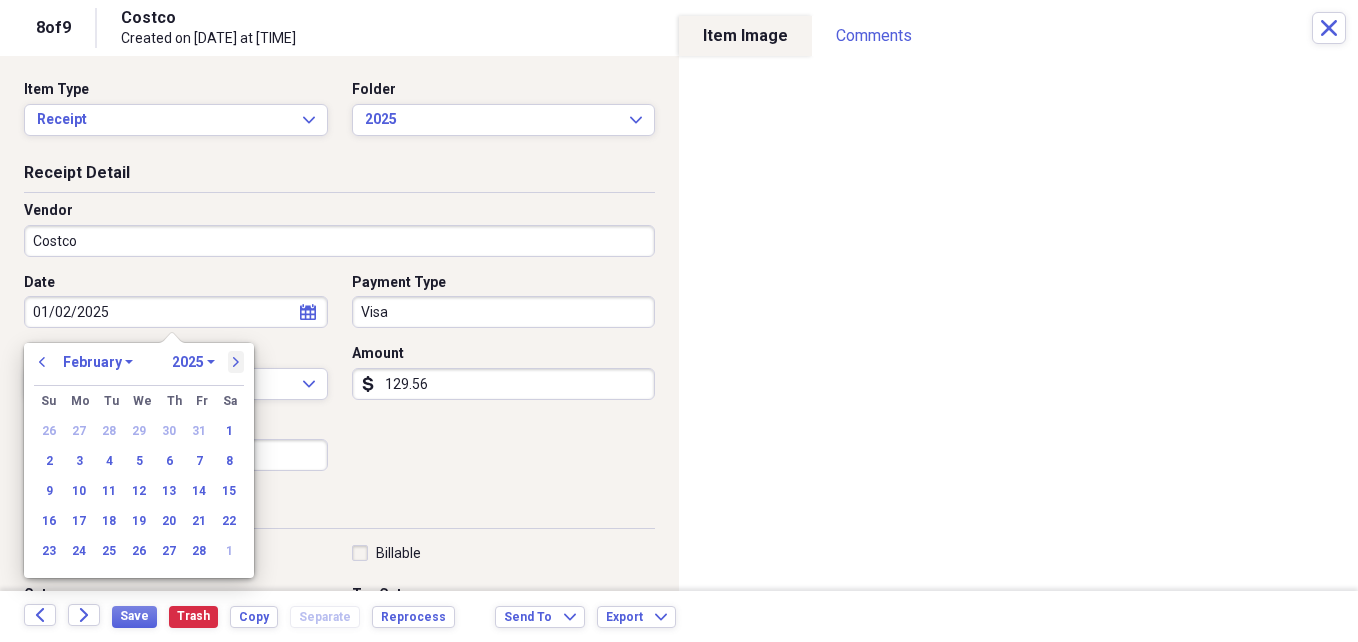 click on "next" at bounding box center [236, 362] 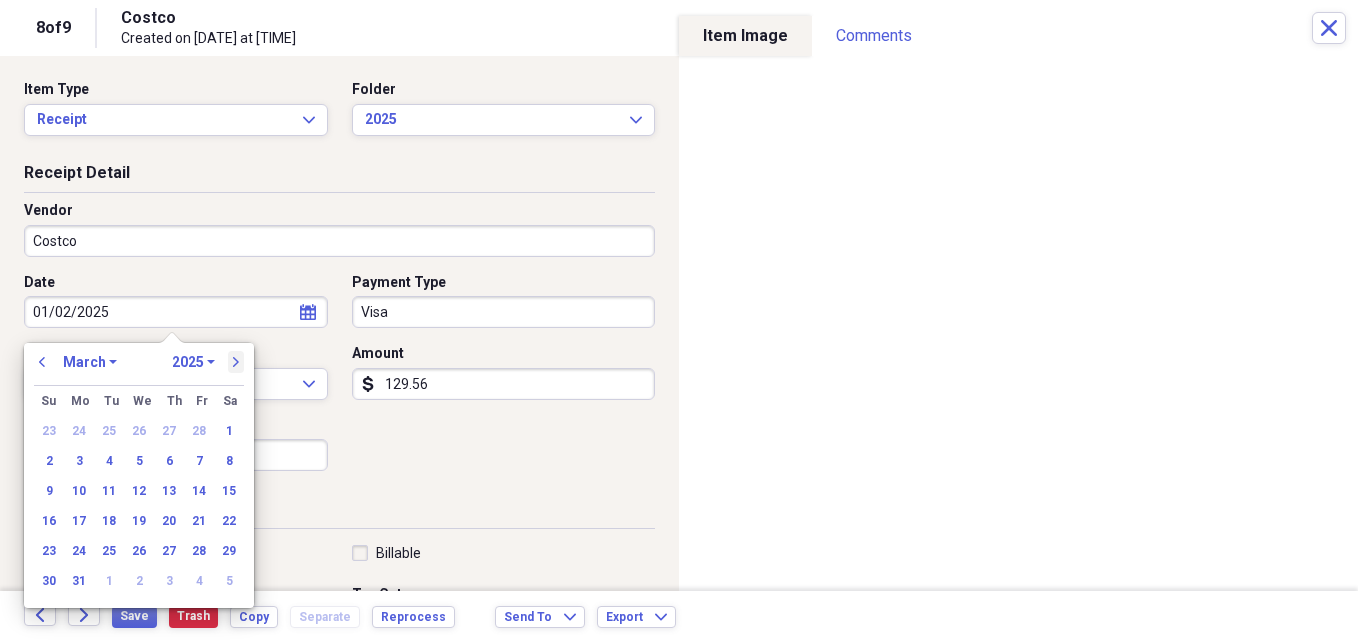 click on "next" at bounding box center [236, 362] 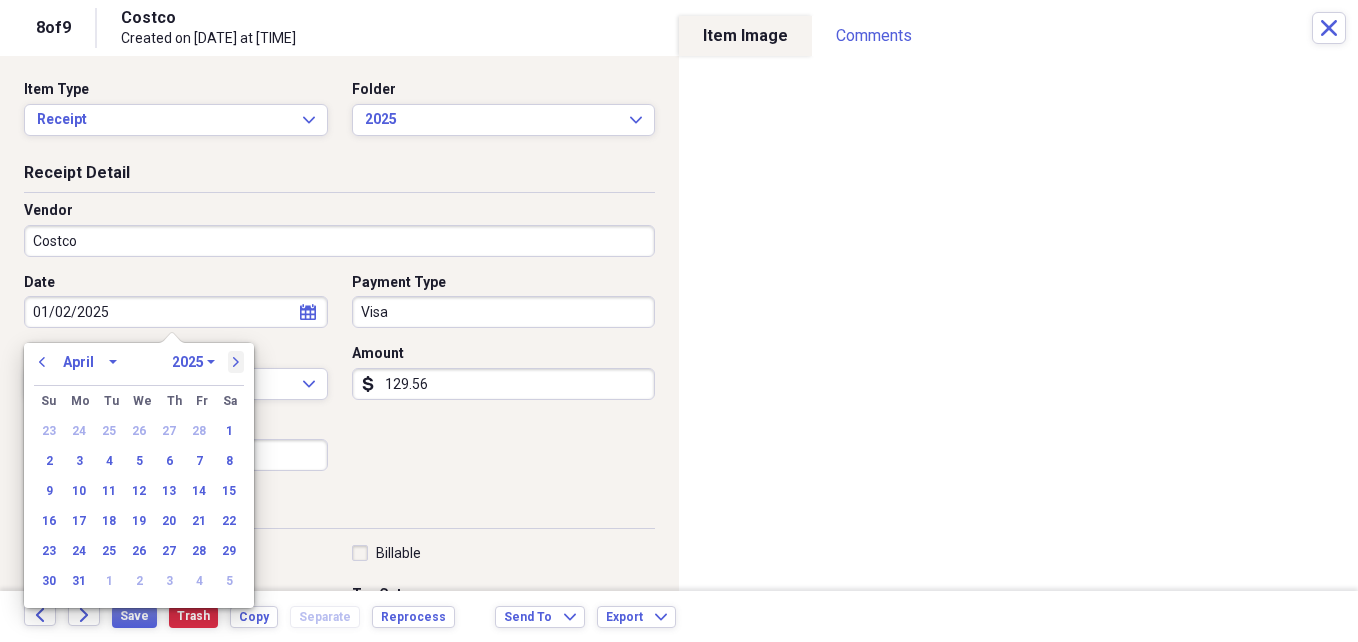 click on "next" at bounding box center (236, 362) 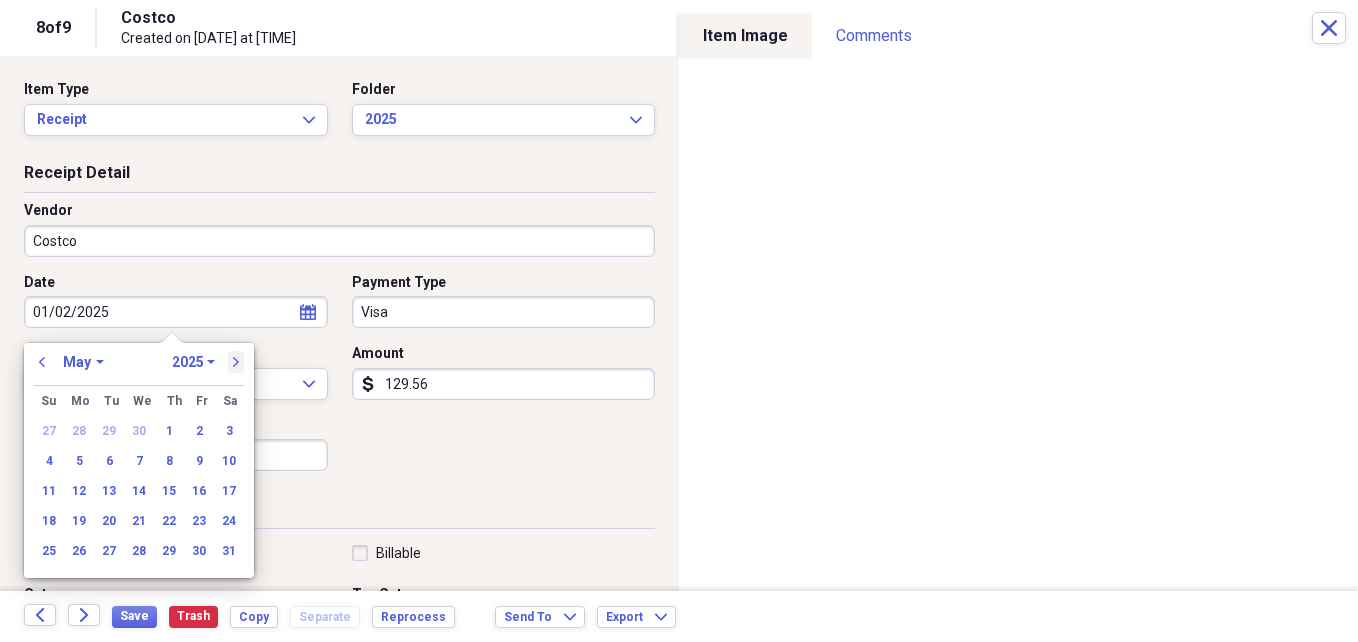 click on "next" at bounding box center [236, 362] 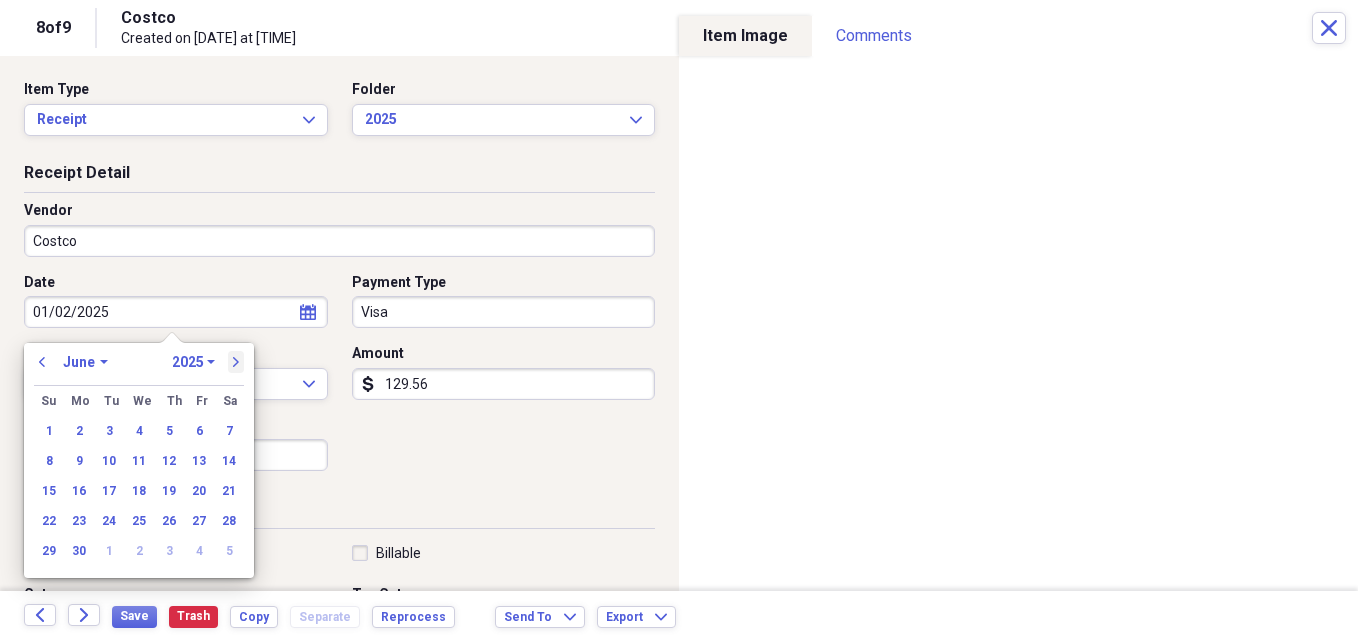 click on "next" at bounding box center (236, 362) 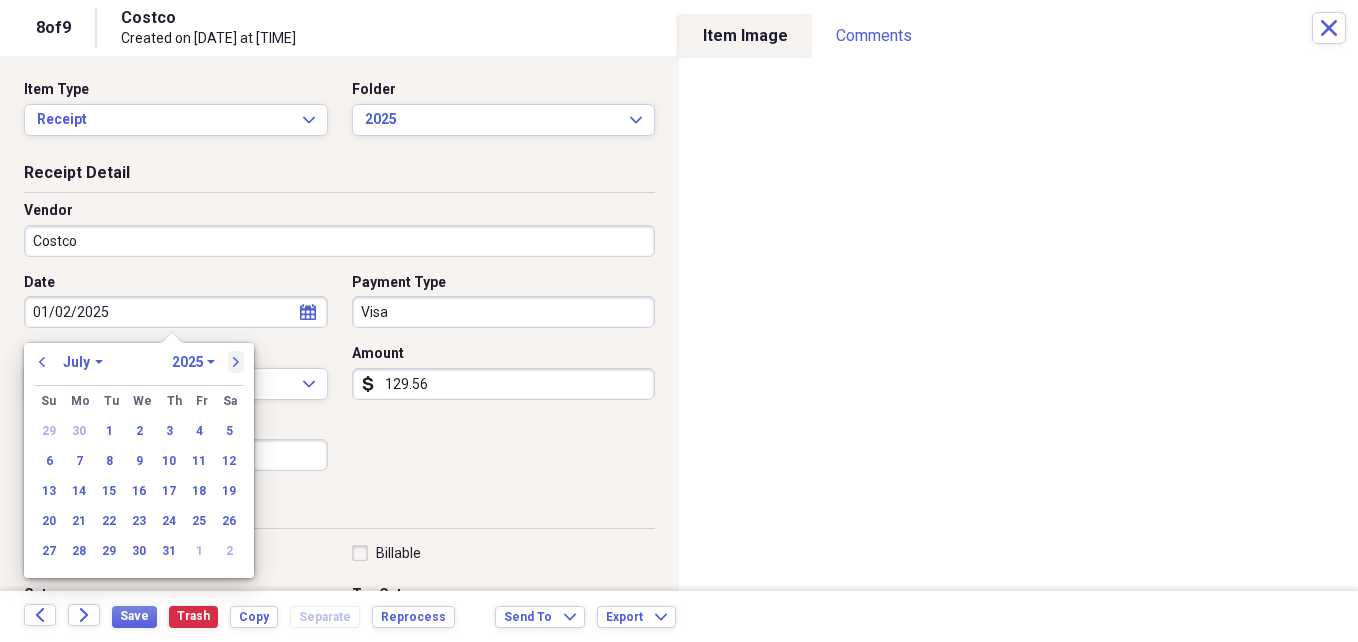 click on "next" at bounding box center [236, 362] 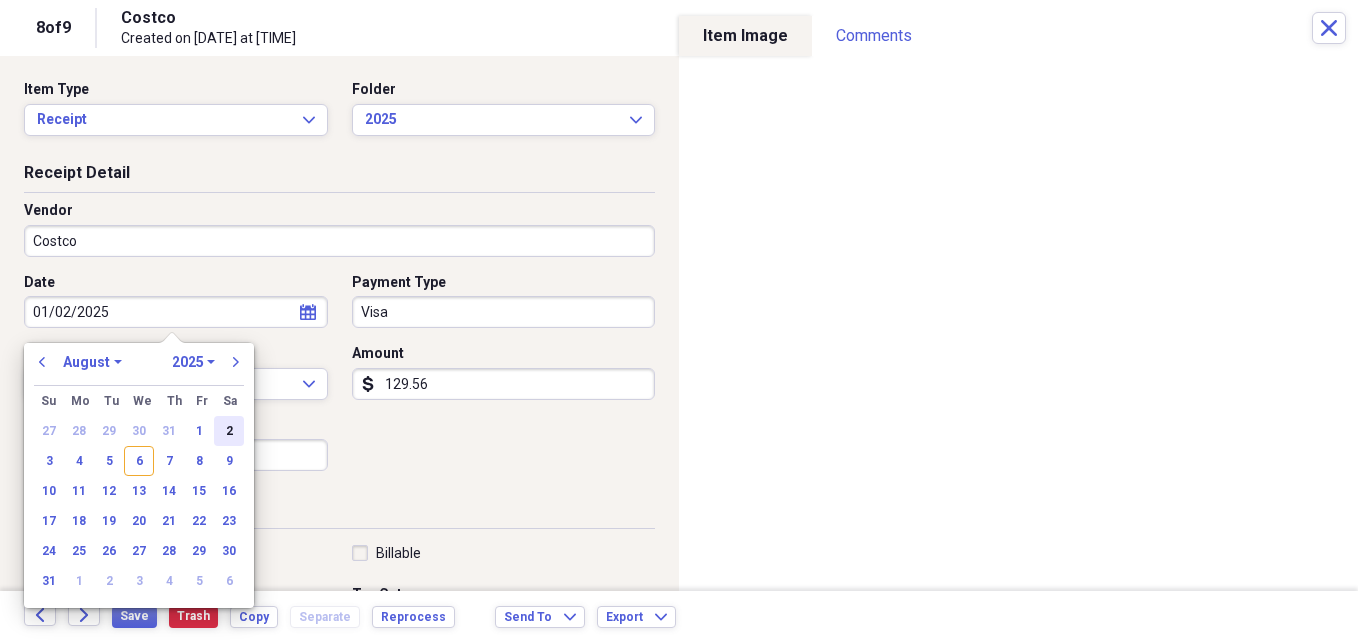 click on "2" at bounding box center (229, 431) 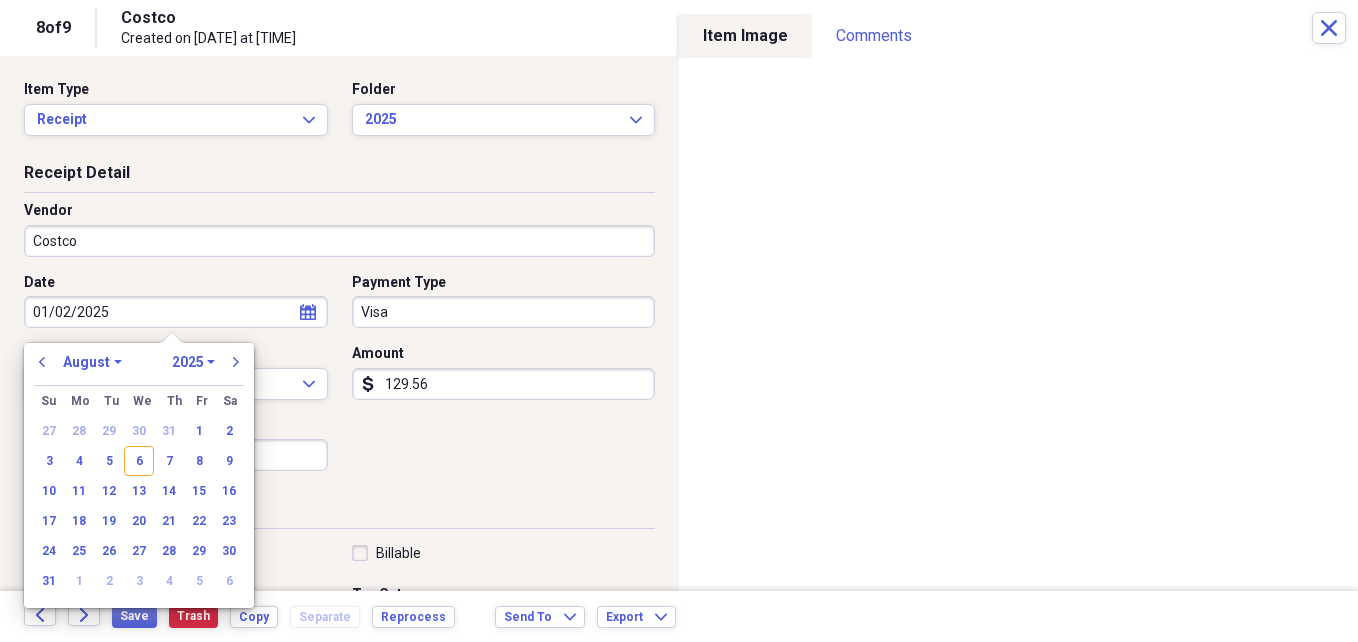 type on "08/02/2025" 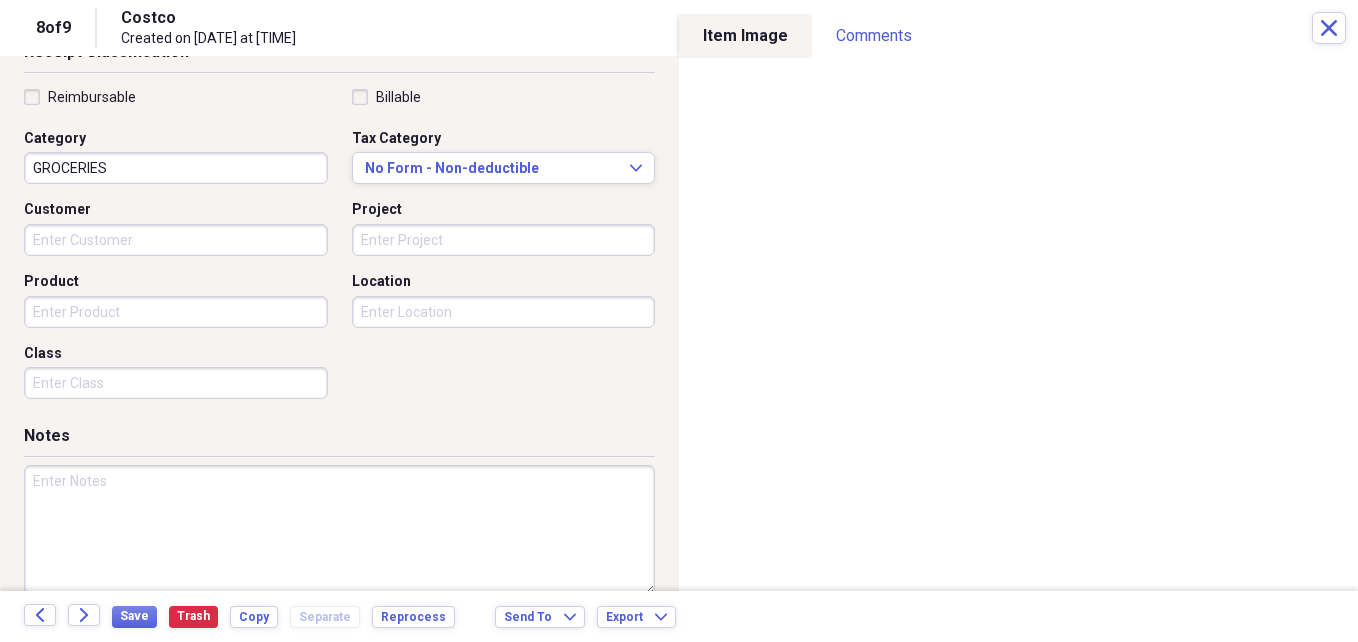 scroll, scrollTop: 486, scrollLeft: 0, axis: vertical 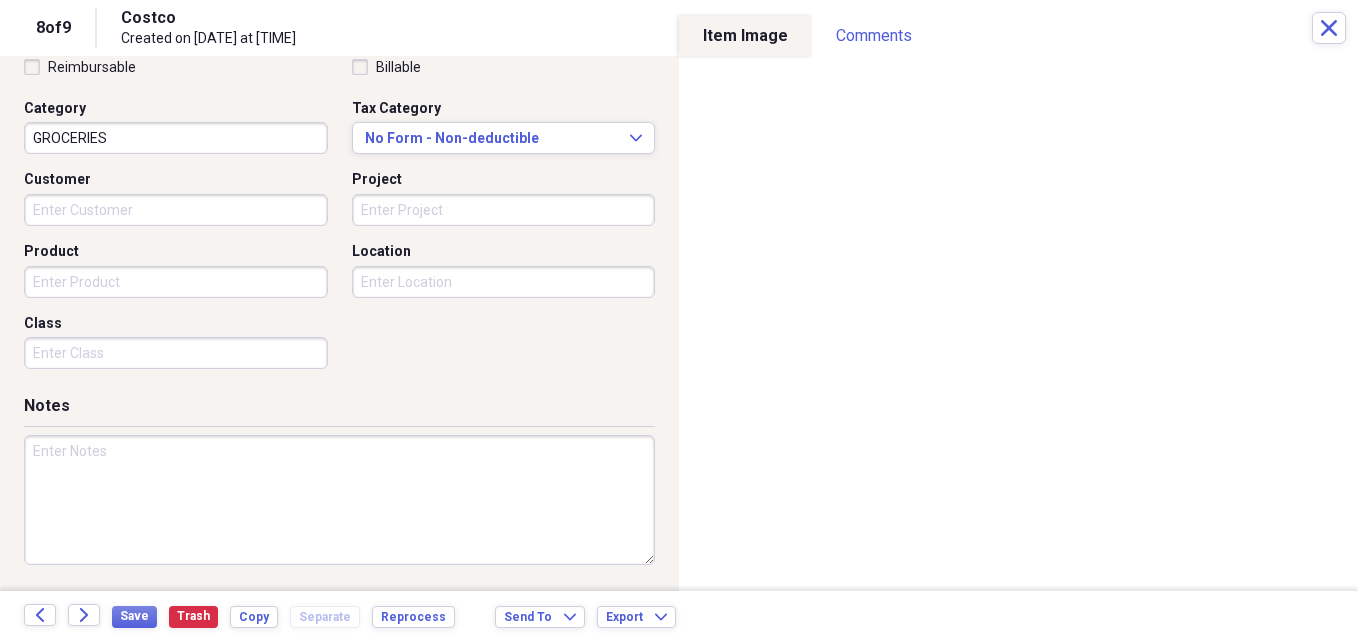 click at bounding box center [339, 500] 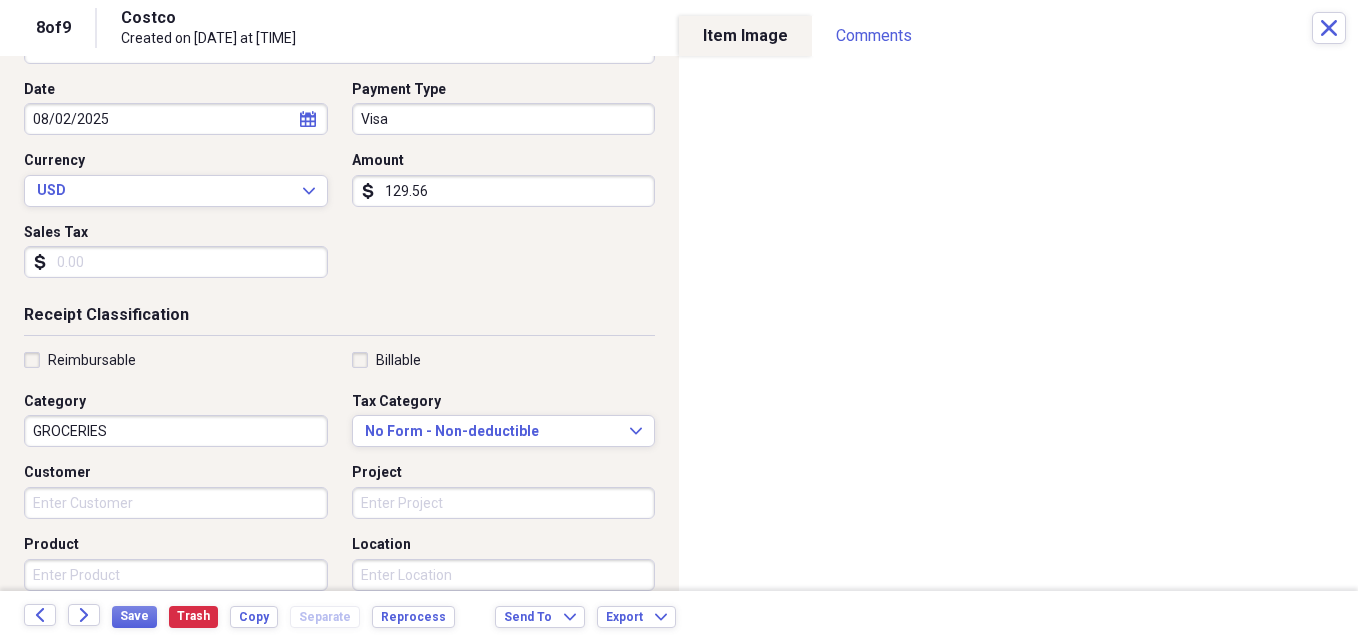 scroll, scrollTop: 486, scrollLeft: 0, axis: vertical 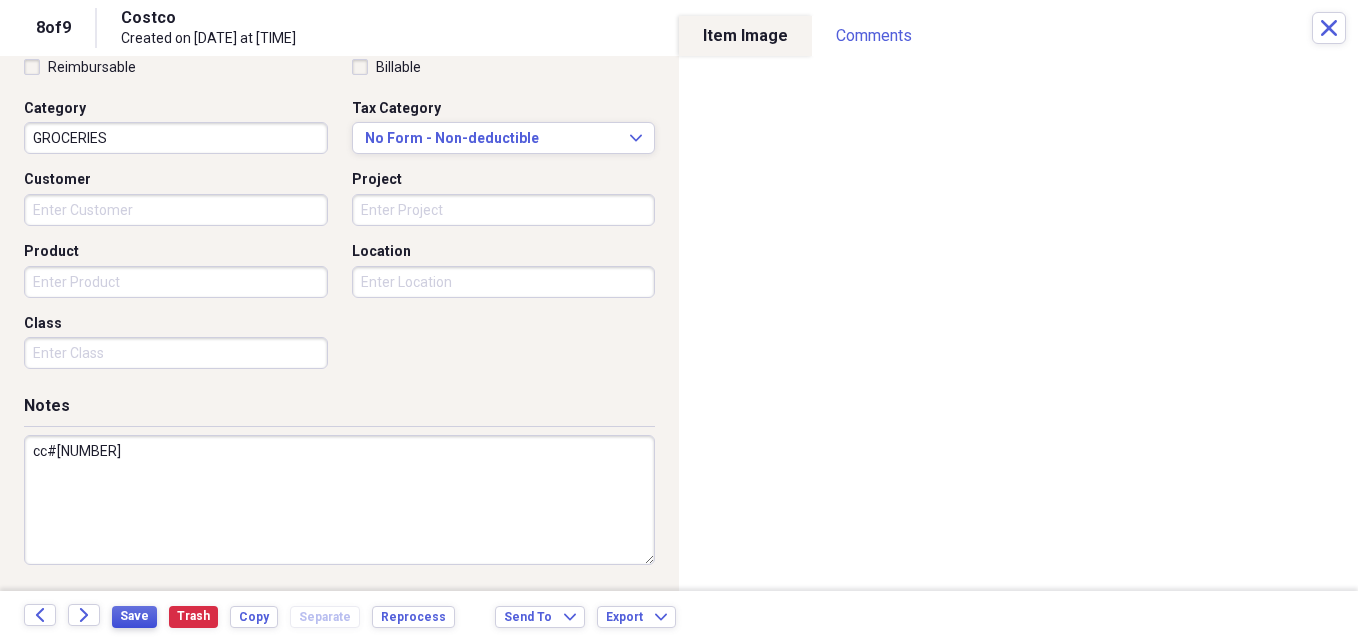 type on "cc#[NUMBER]" 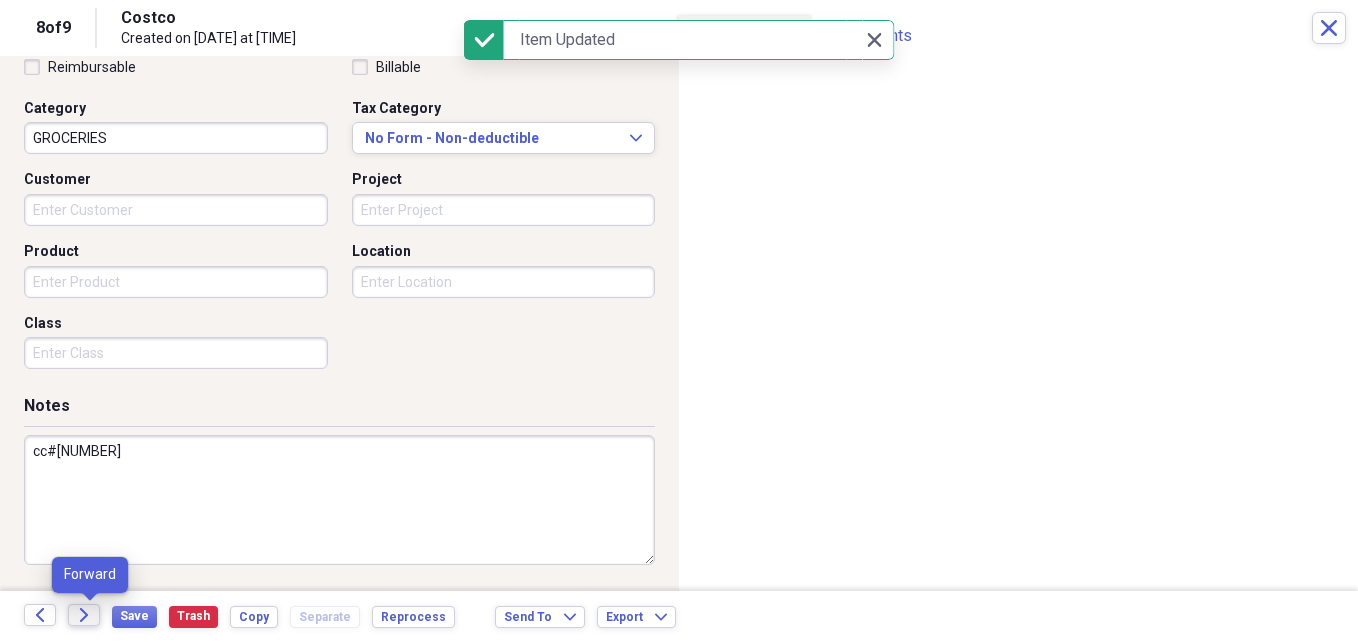 click on "Forward" 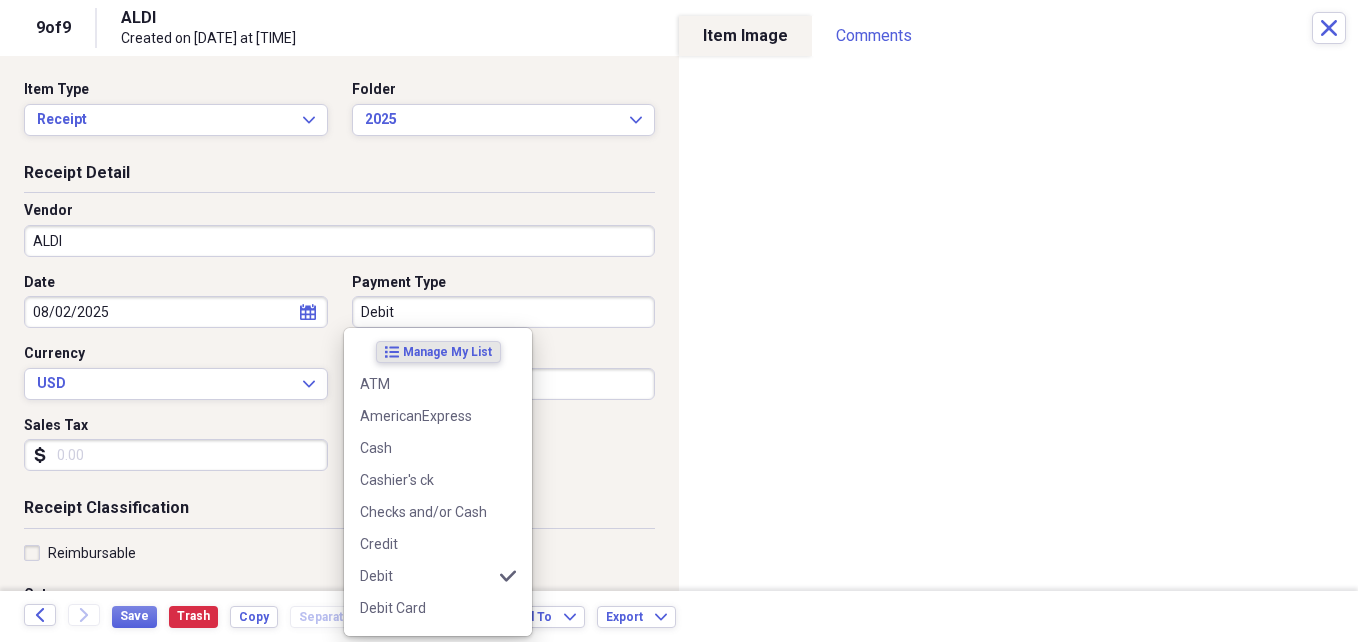 click on "Debit" at bounding box center [504, 312] 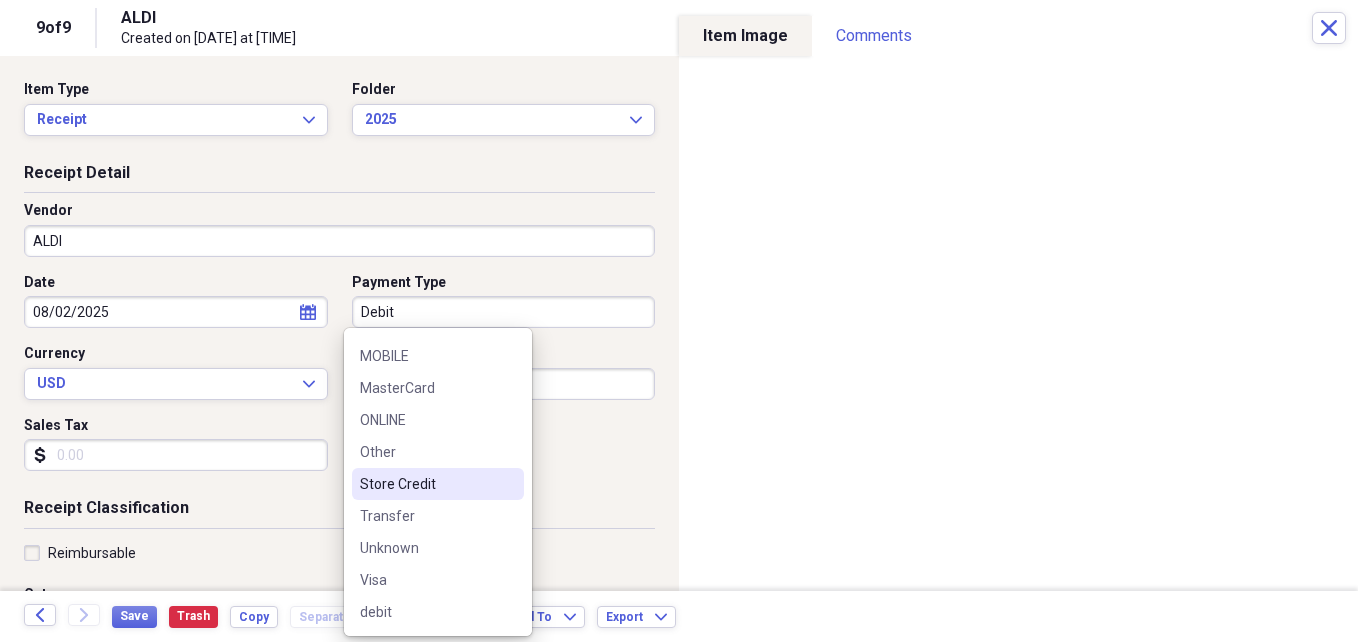 scroll, scrollTop: 476, scrollLeft: 0, axis: vertical 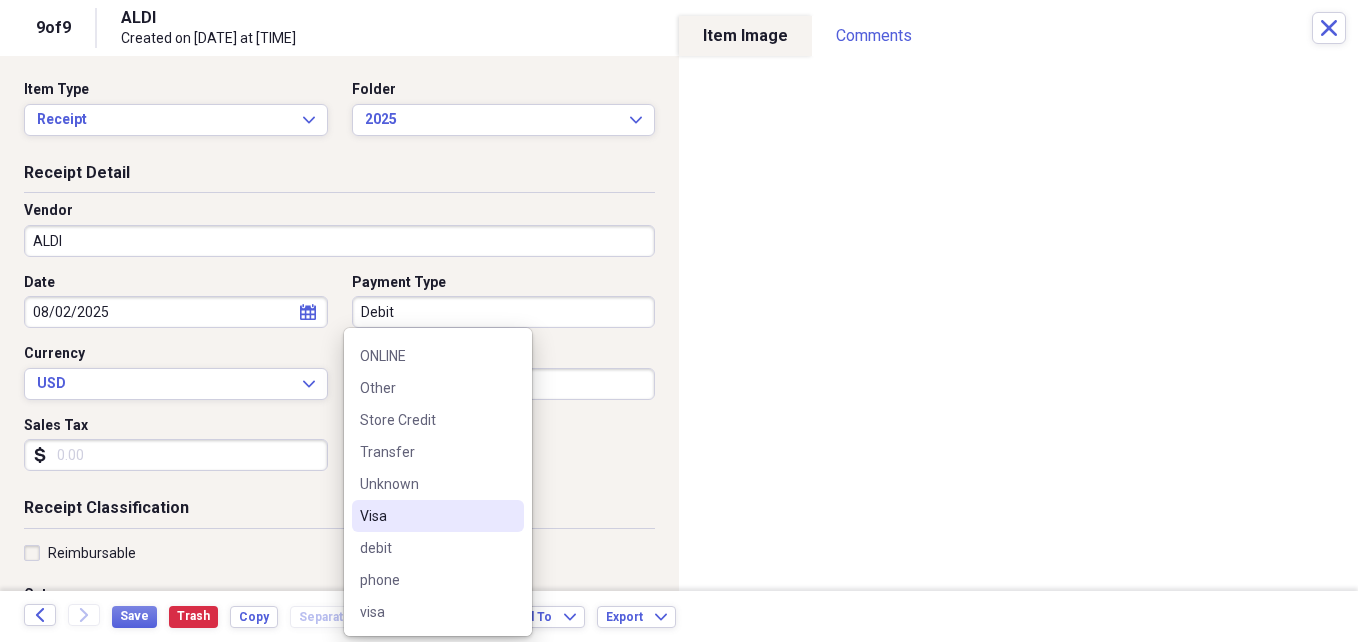click on "Visa" at bounding box center [426, 516] 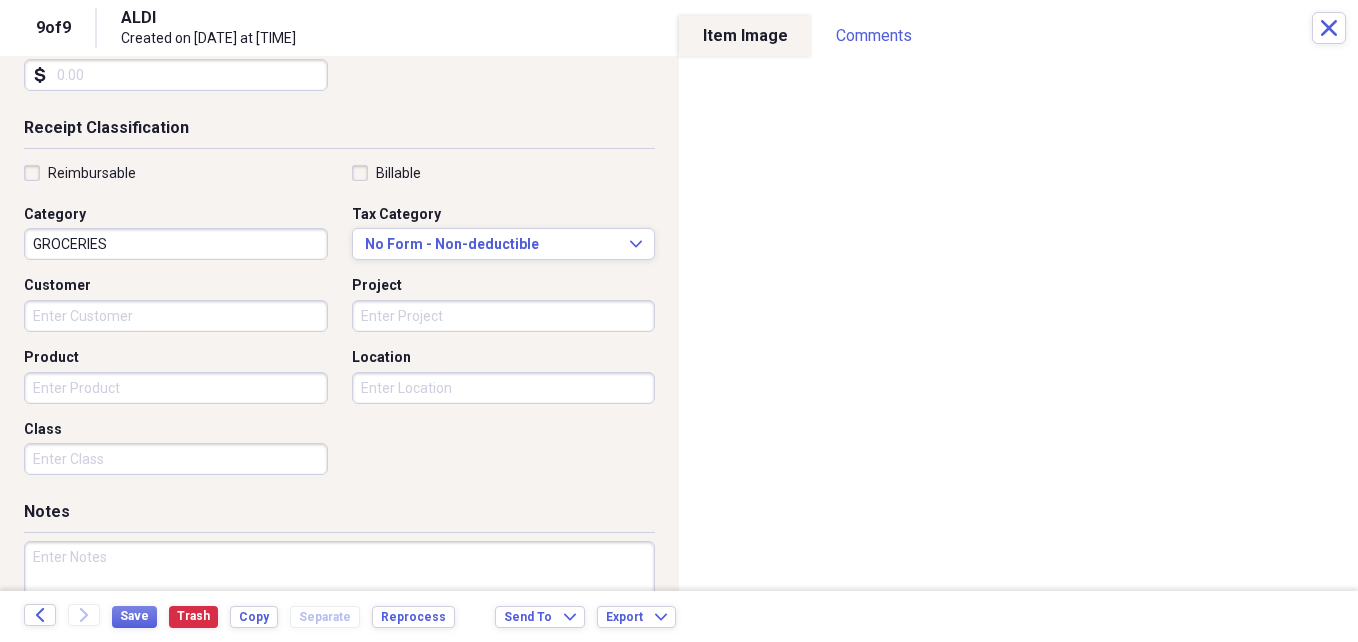 scroll, scrollTop: 486, scrollLeft: 0, axis: vertical 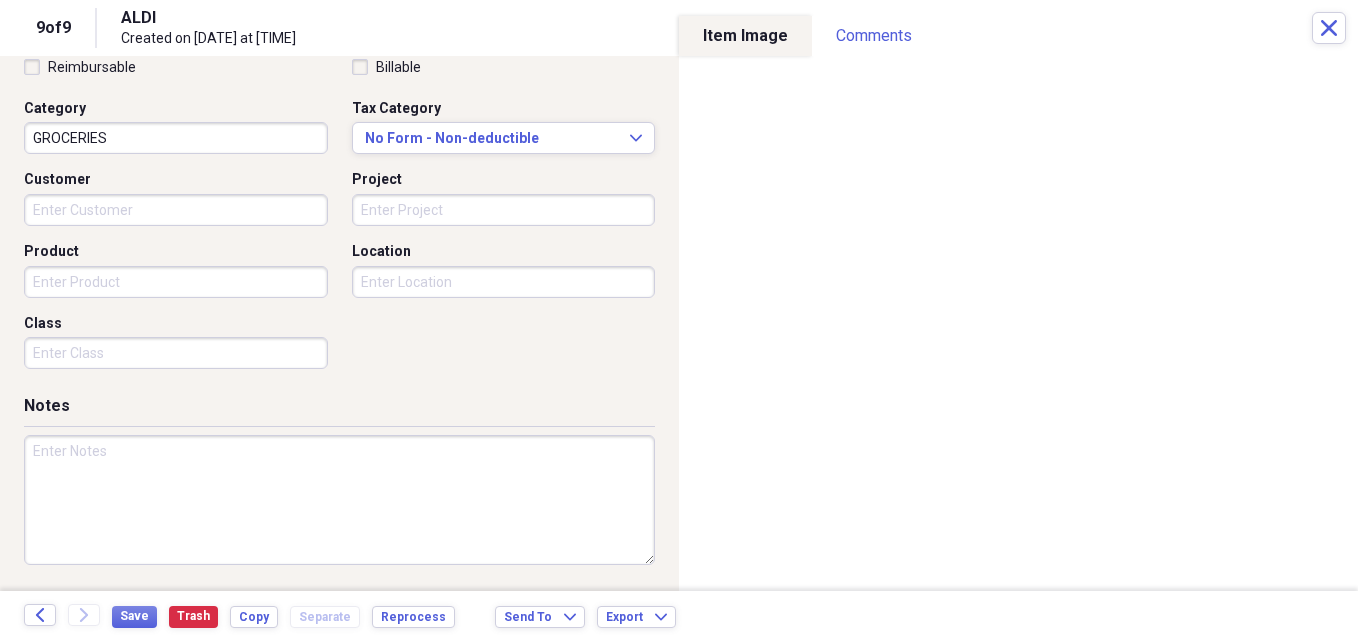 click at bounding box center (339, 500) 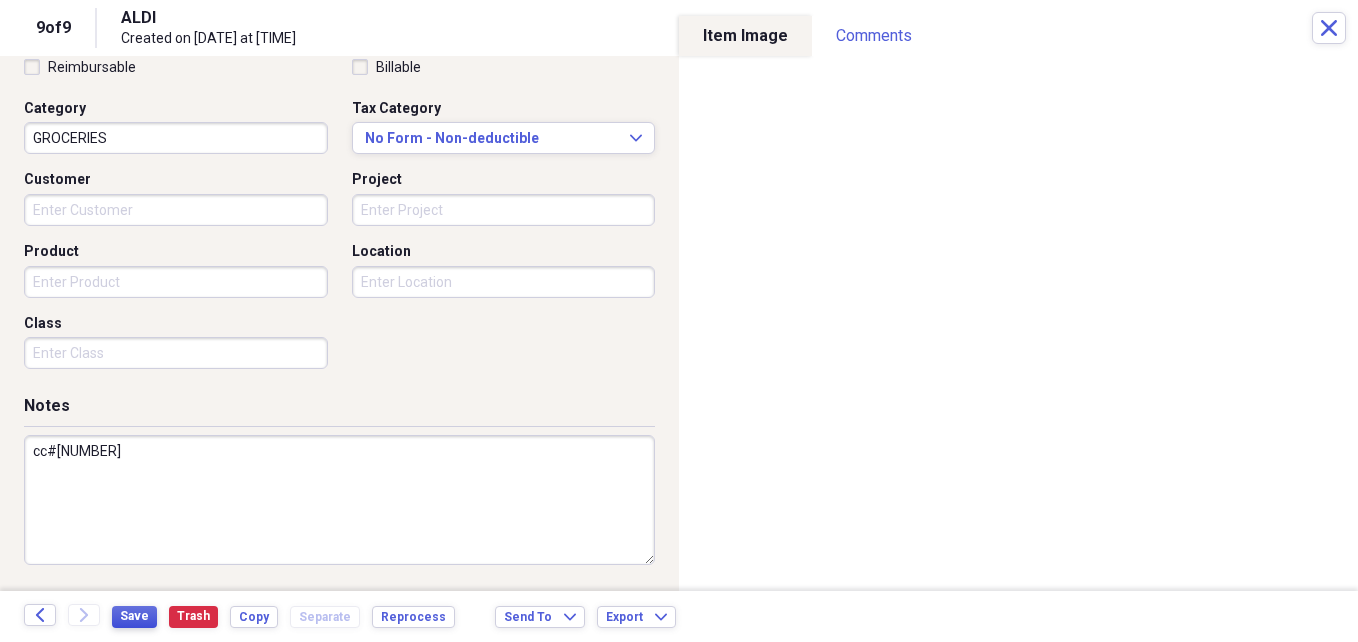 type on "cc#[NUMBER]" 